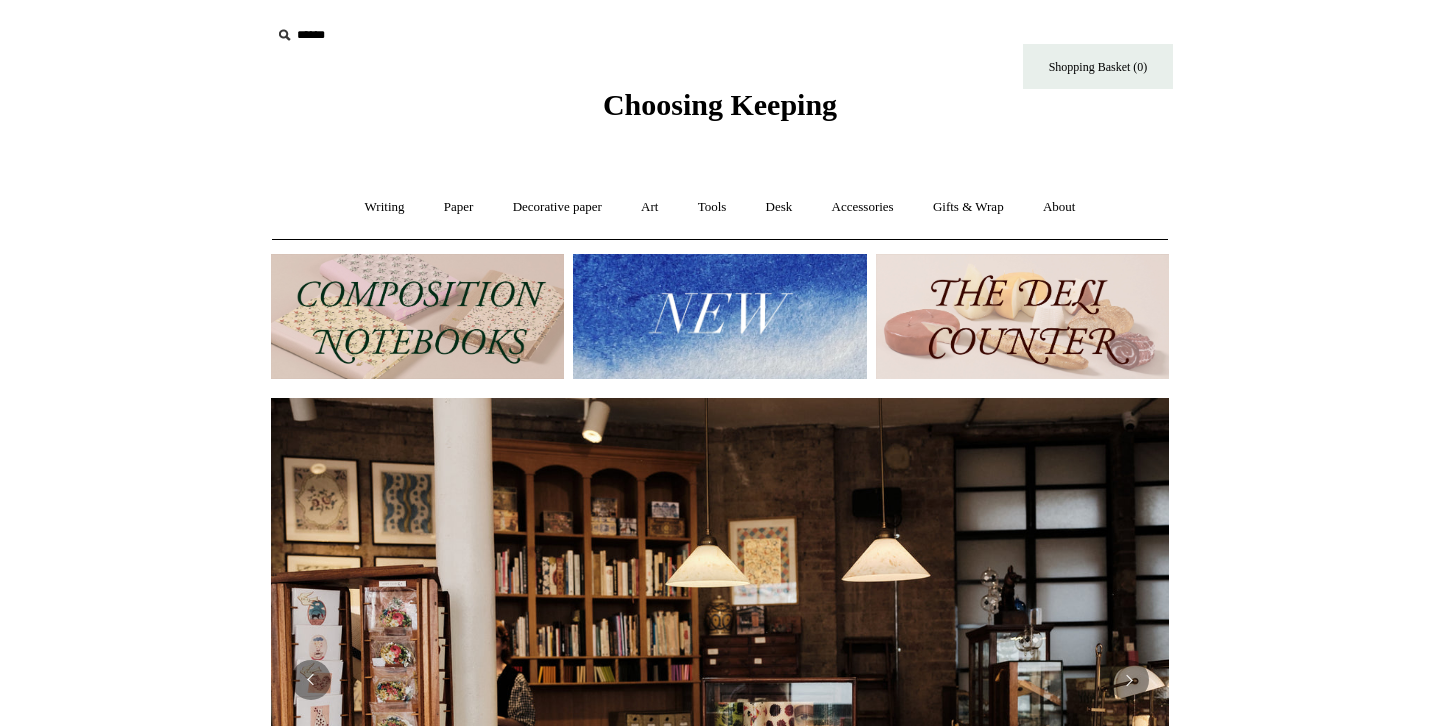 scroll, scrollTop: 0, scrollLeft: 0, axis: both 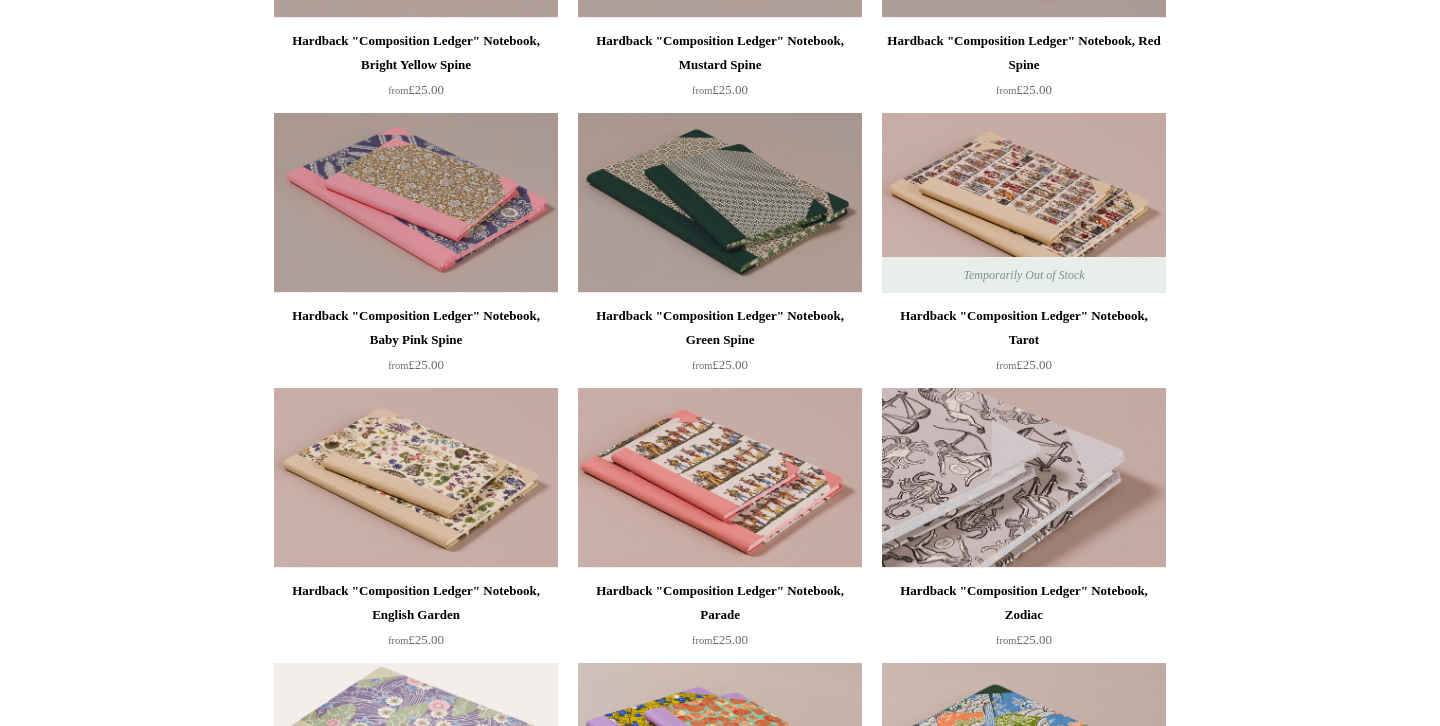 click at bounding box center (1024, 478) 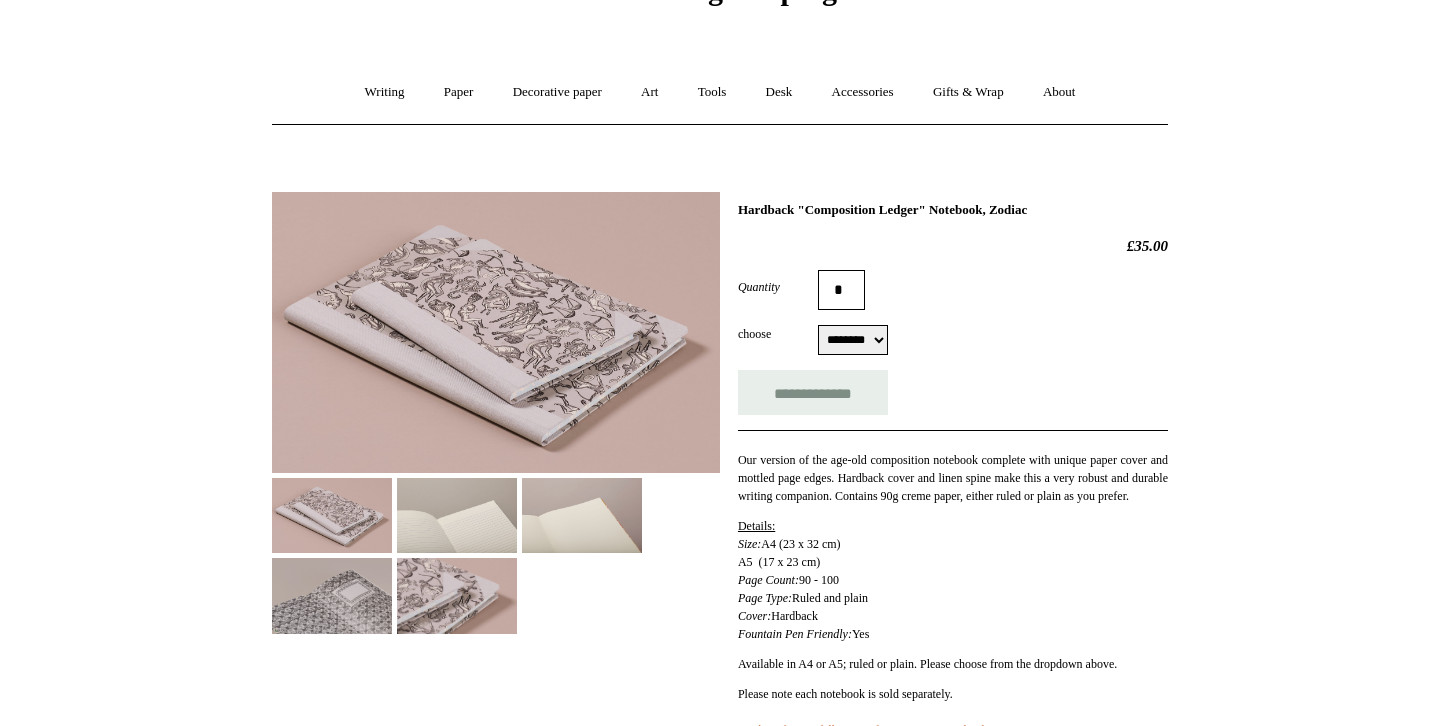 scroll, scrollTop: 132, scrollLeft: 0, axis: vertical 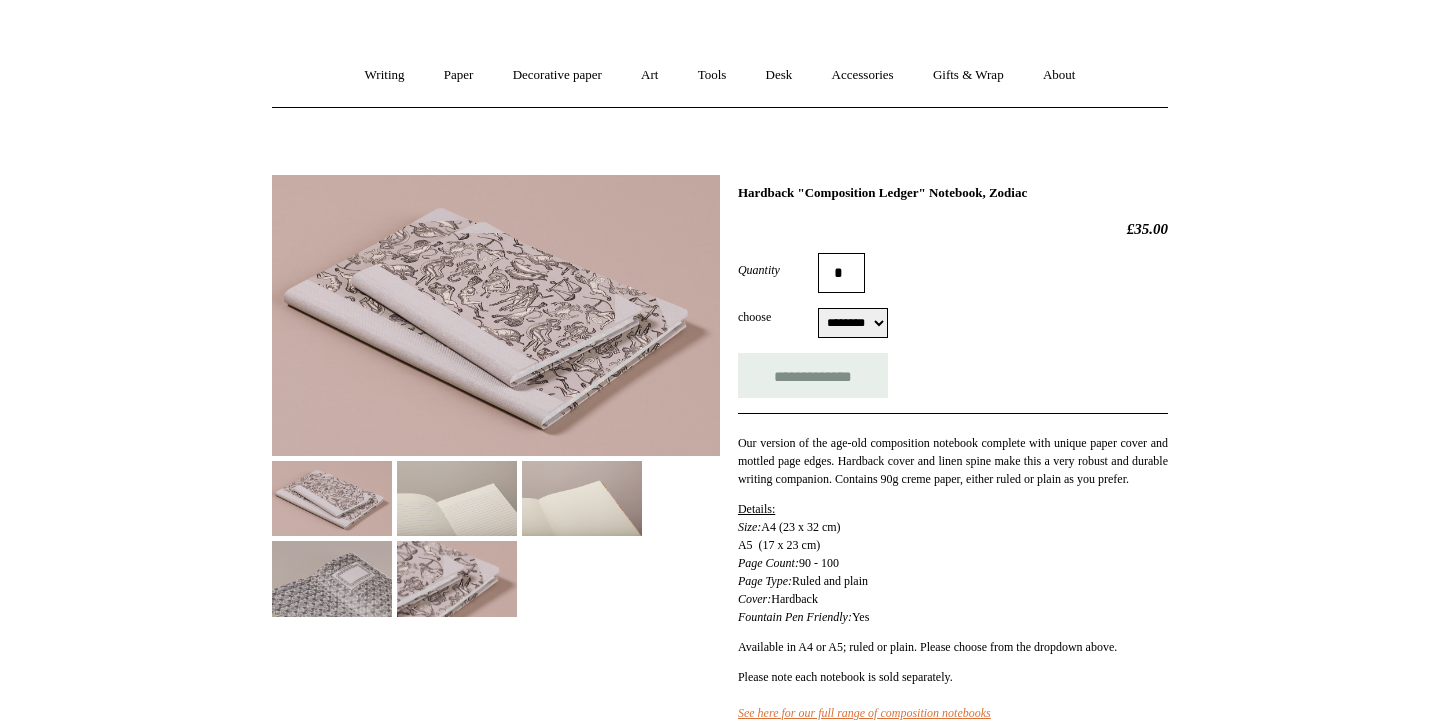 click at bounding box center [332, 578] 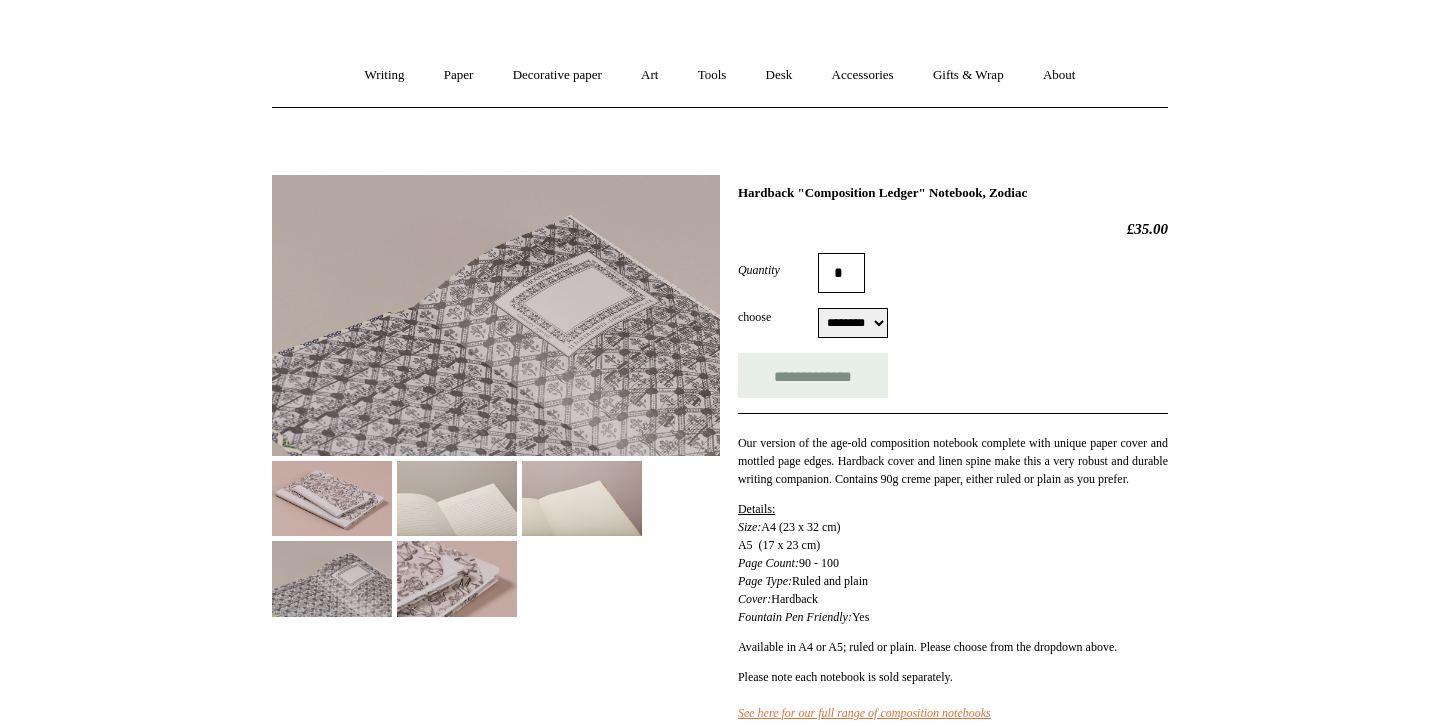 click at bounding box center (457, 578) 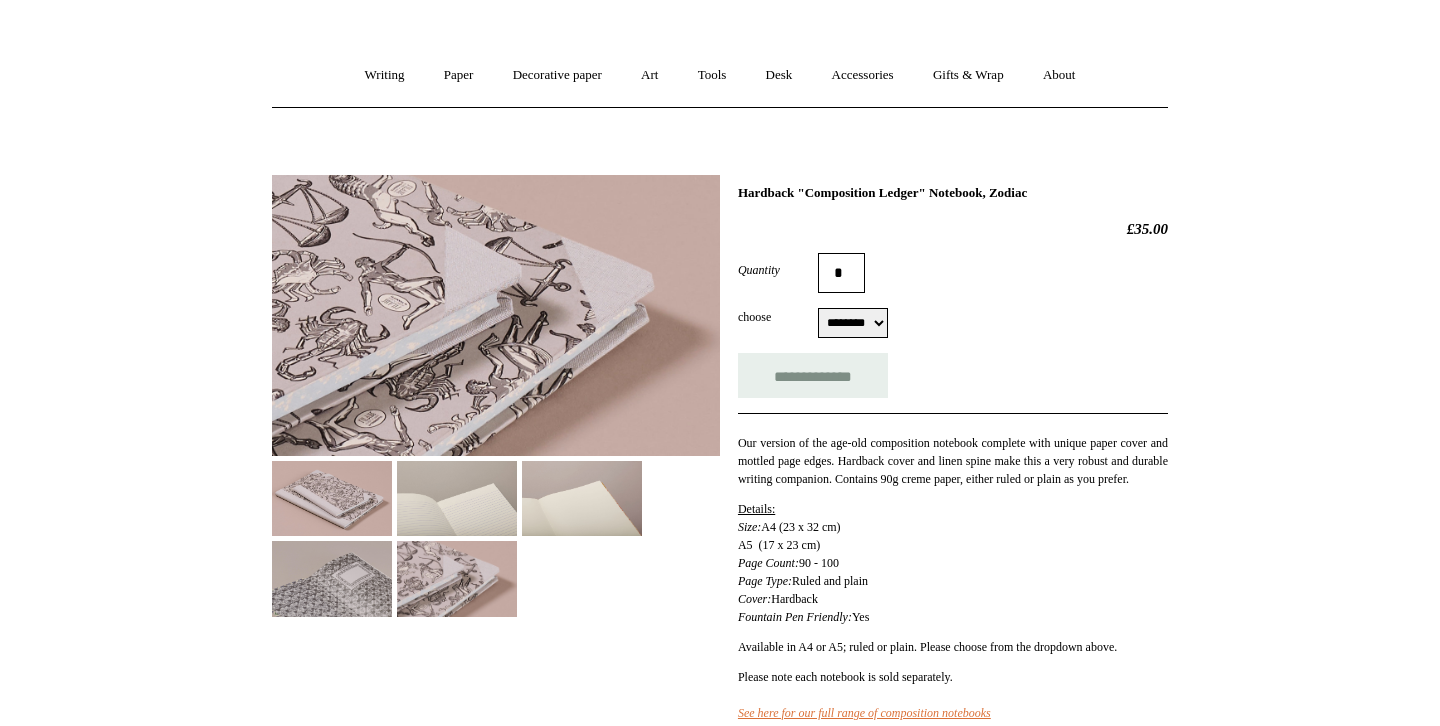 click at bounding box center (332, 498) 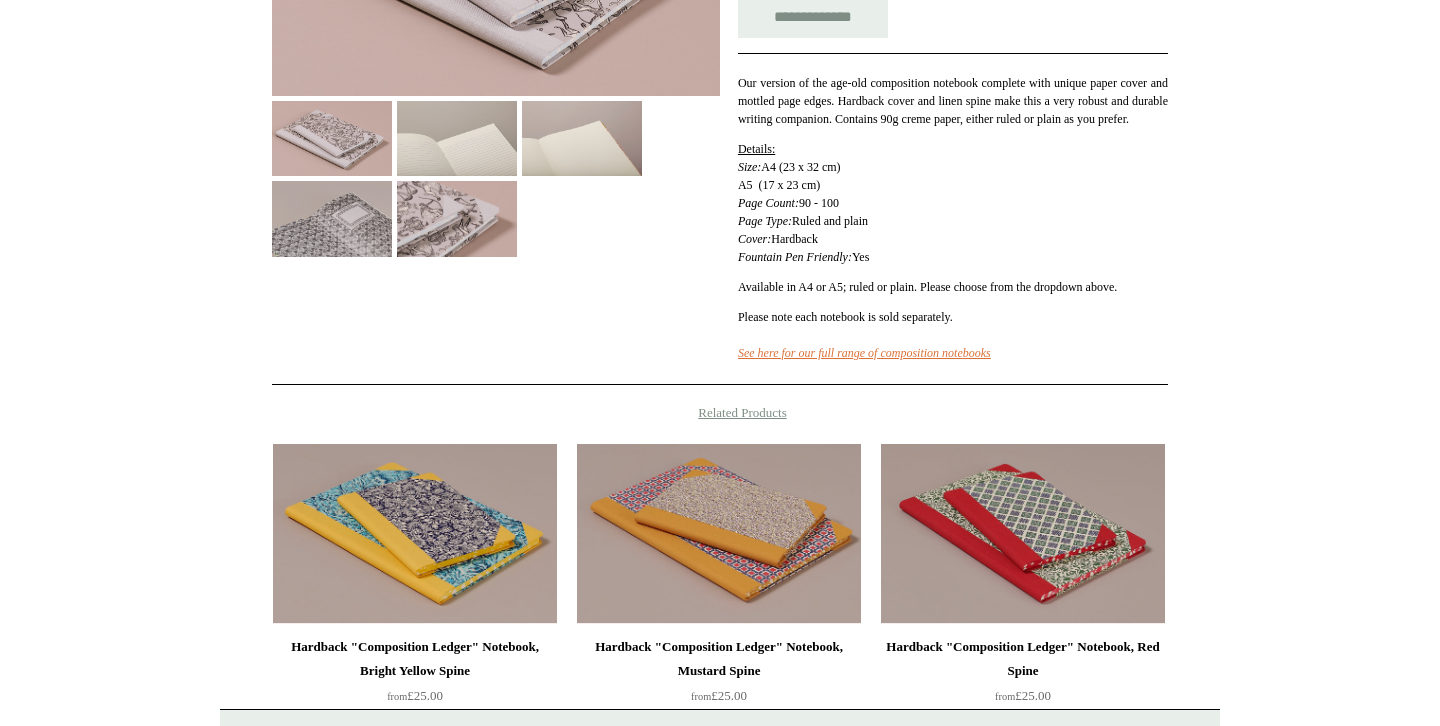 scroll, scrollTop: 0, scrollLeft: 0, axis: both 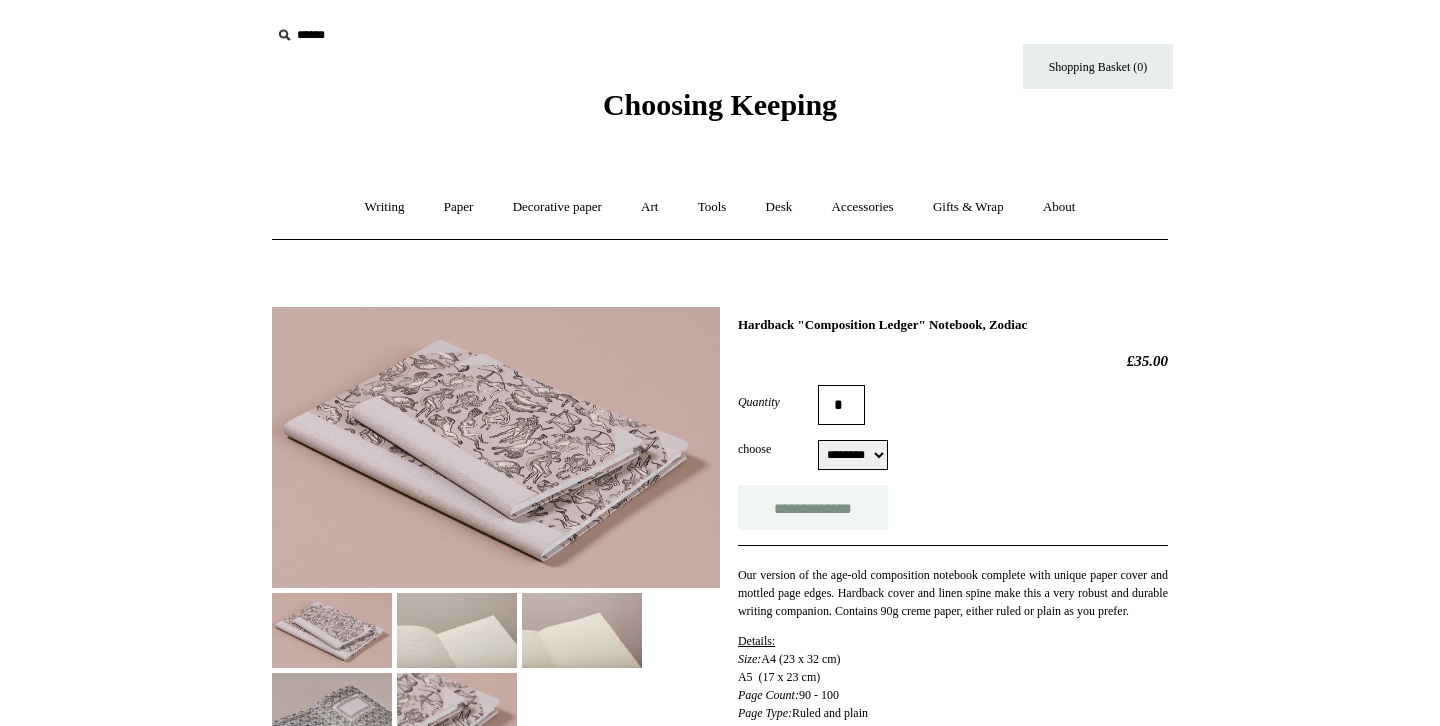 click on "**********" at bounding box center [813, 507] 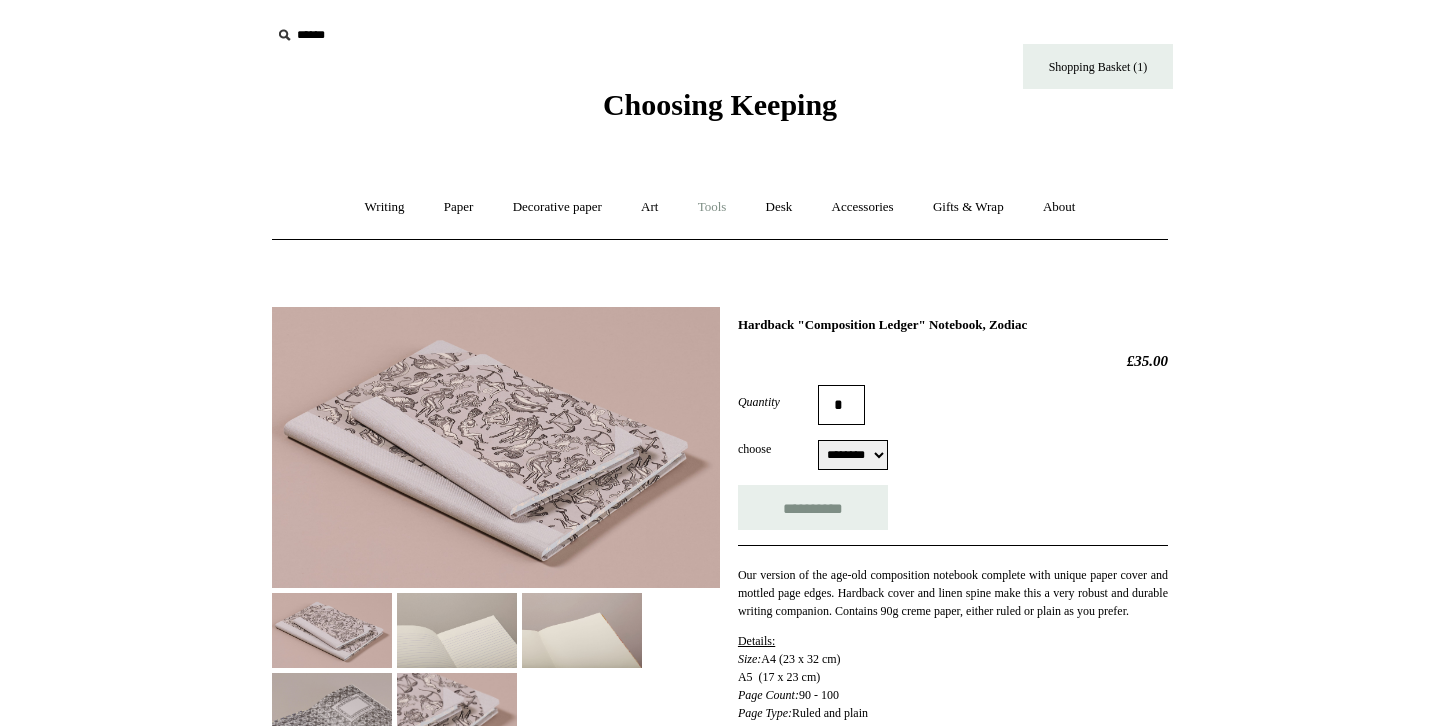click on "Tools +" at bounding box center [712, 207] 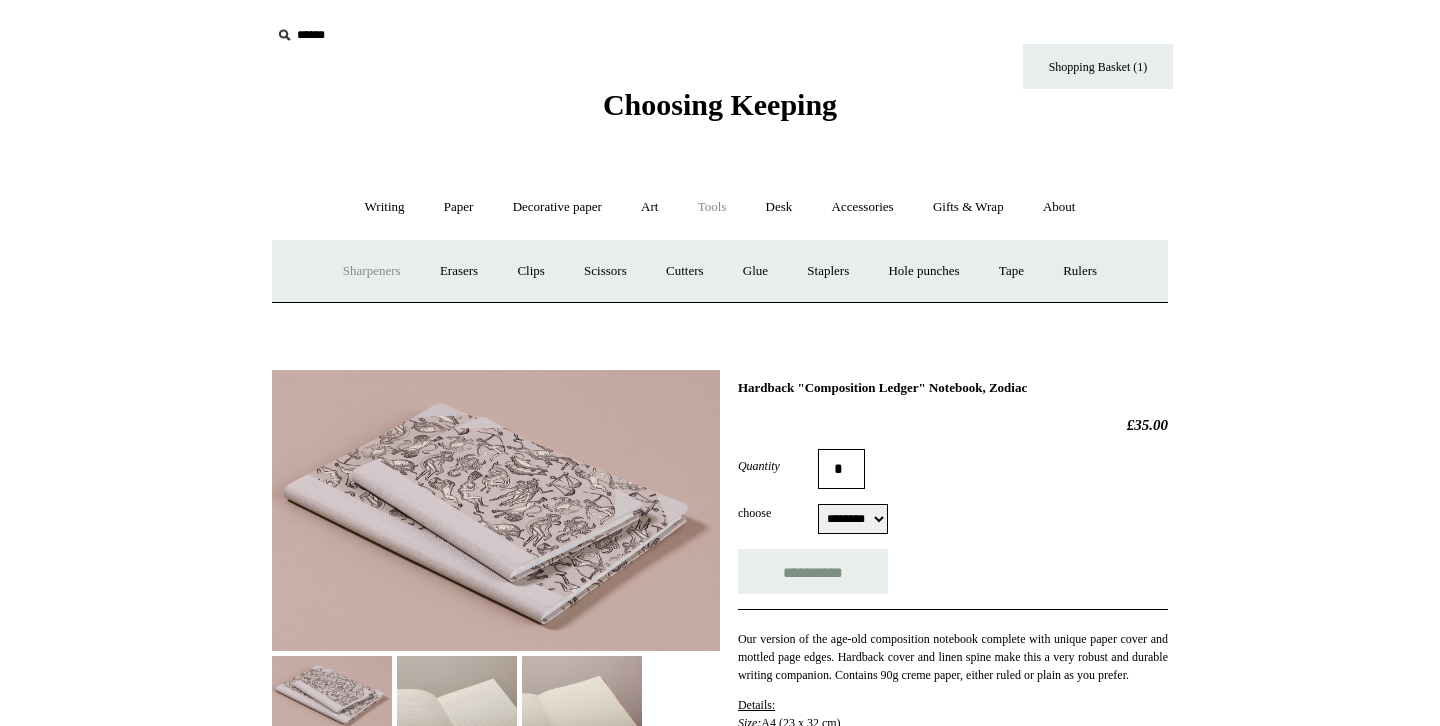 type on "**********" 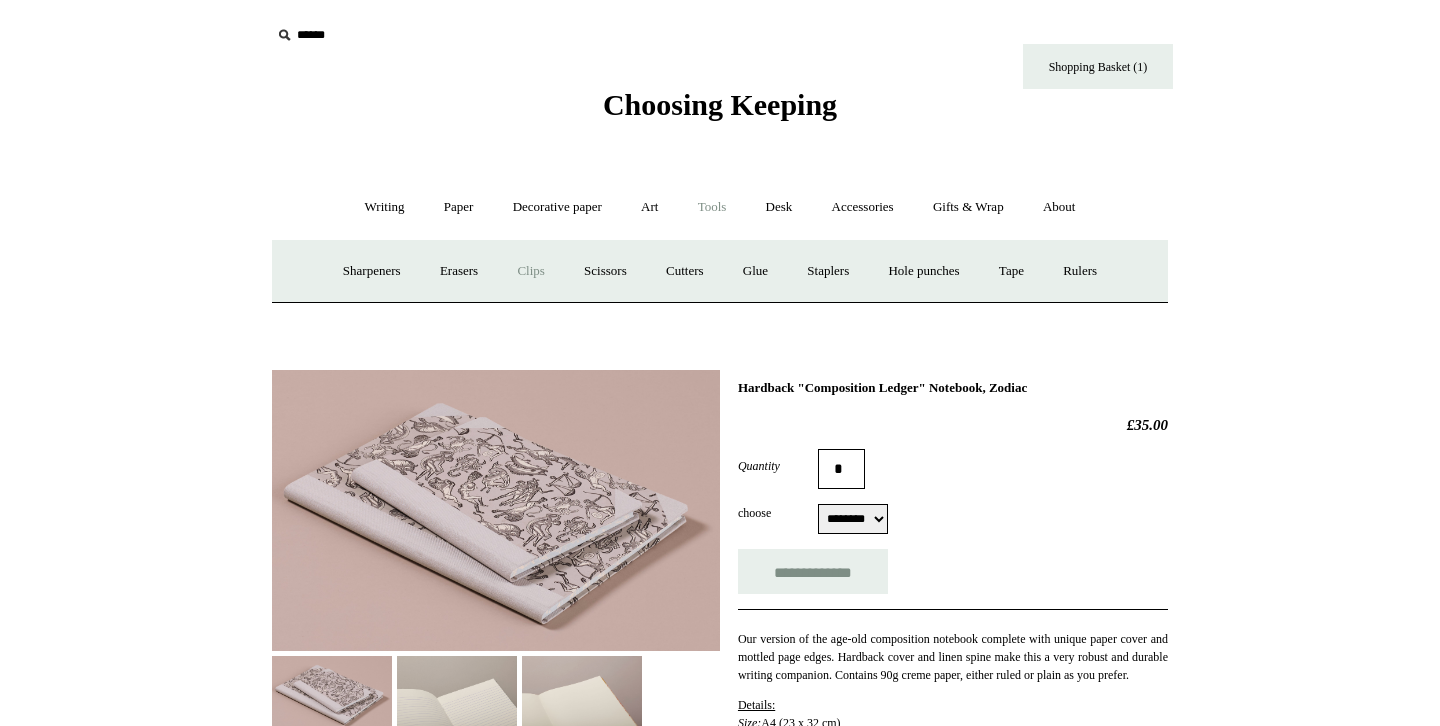 click on "Clips +" at bounding box center [530, 271] 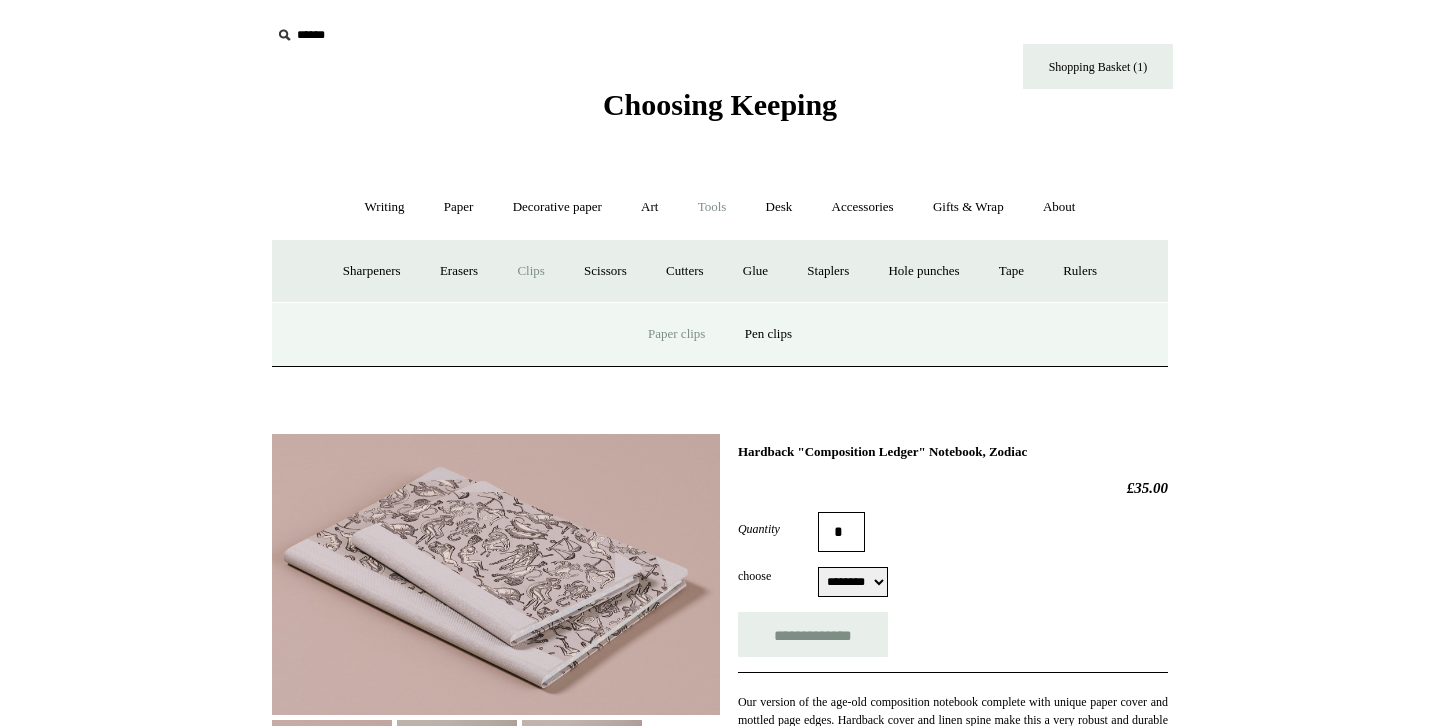 click on "Paper clips" at bounding box center (676, 334) 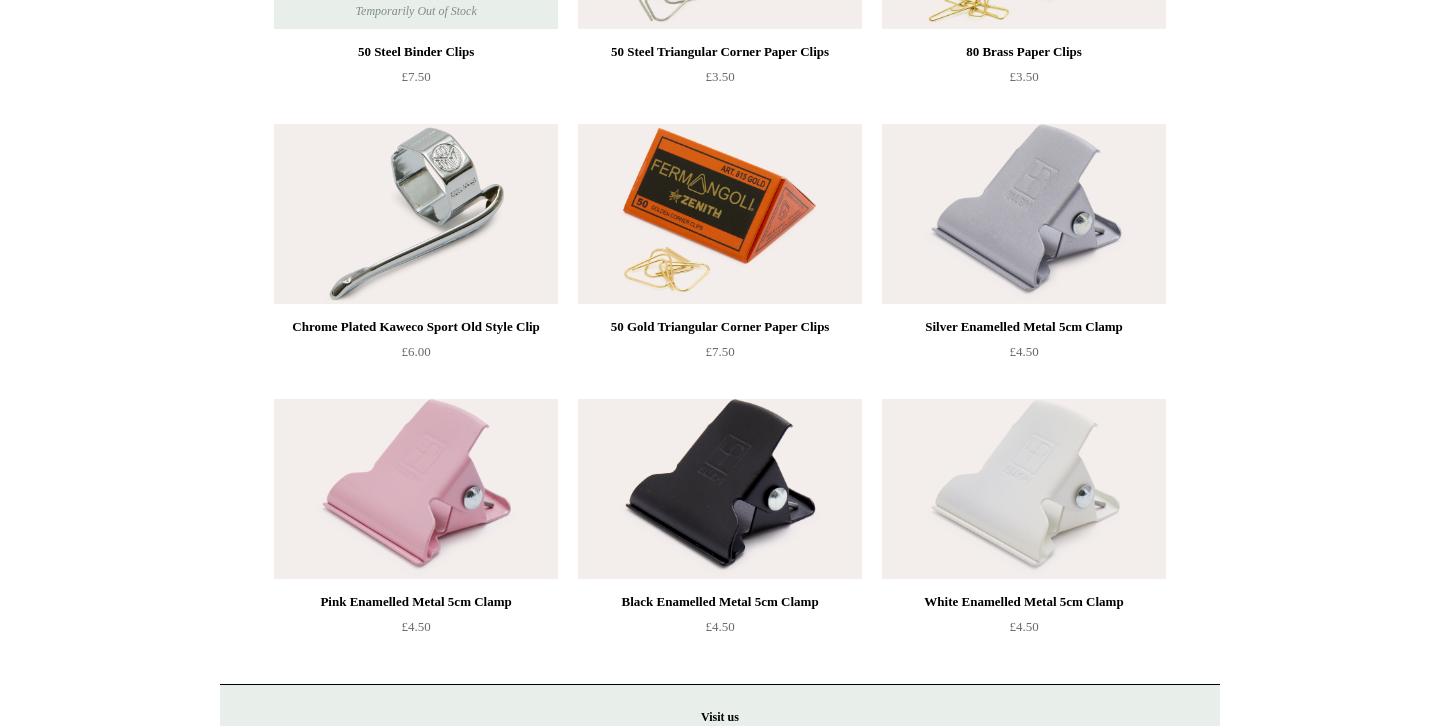 scroll, scrollTop: 0, scrollLeft: 0, axis: both 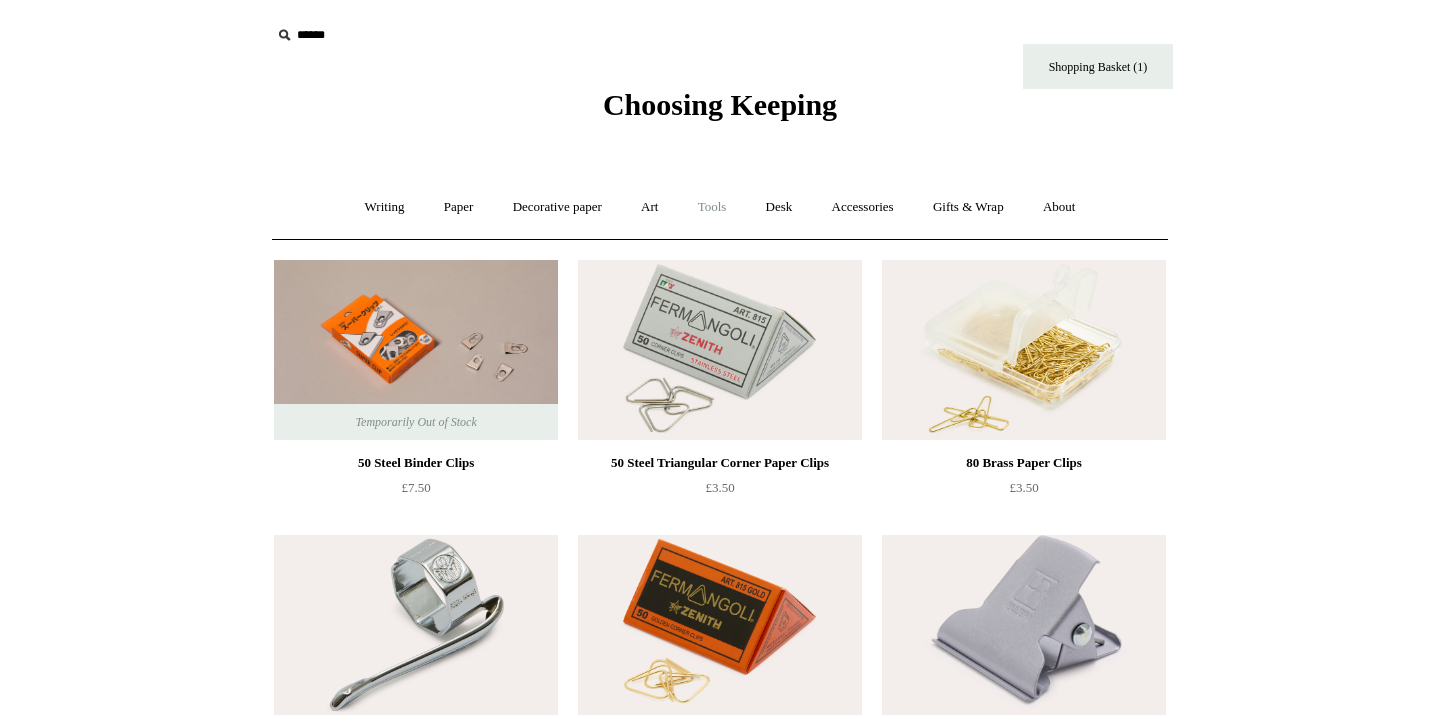 click on "Tools +" at bounding box center (712, 207) 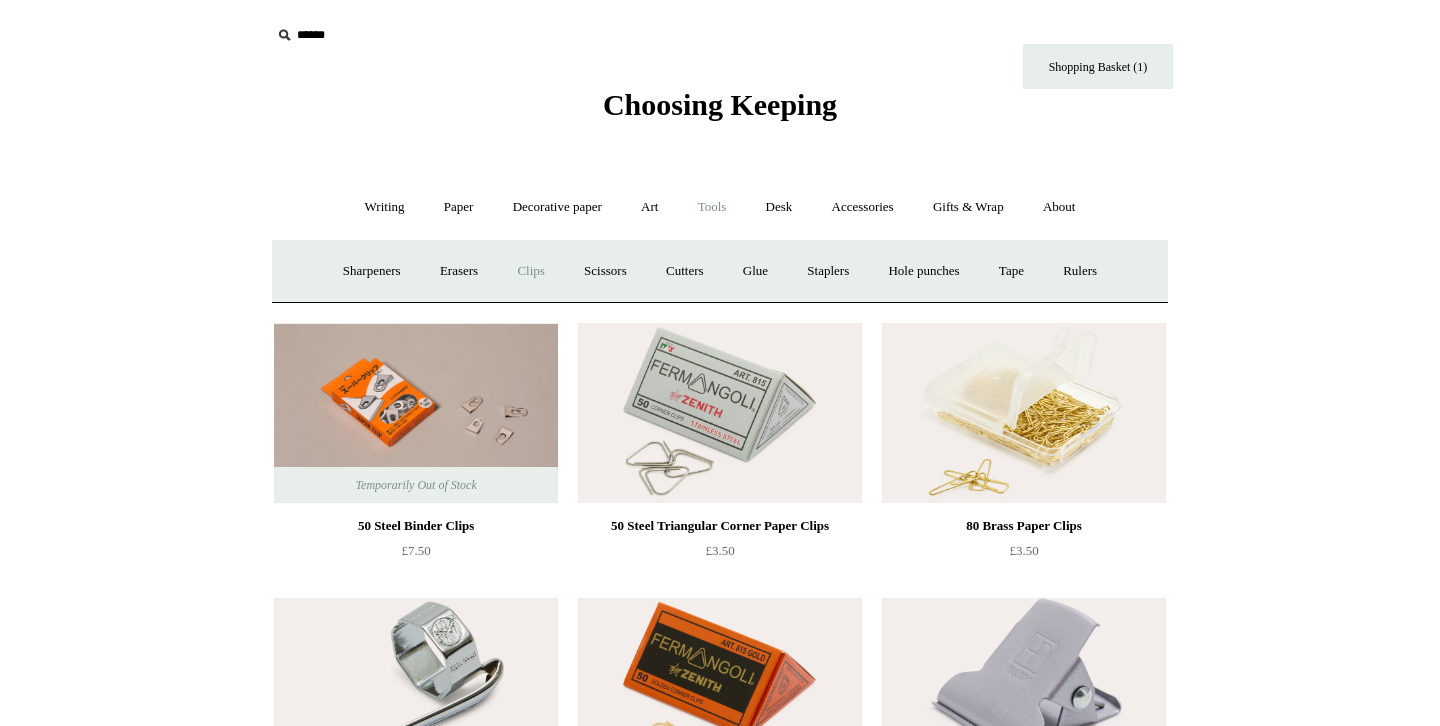 click on "Clips +" at bounding box center (530, 271) 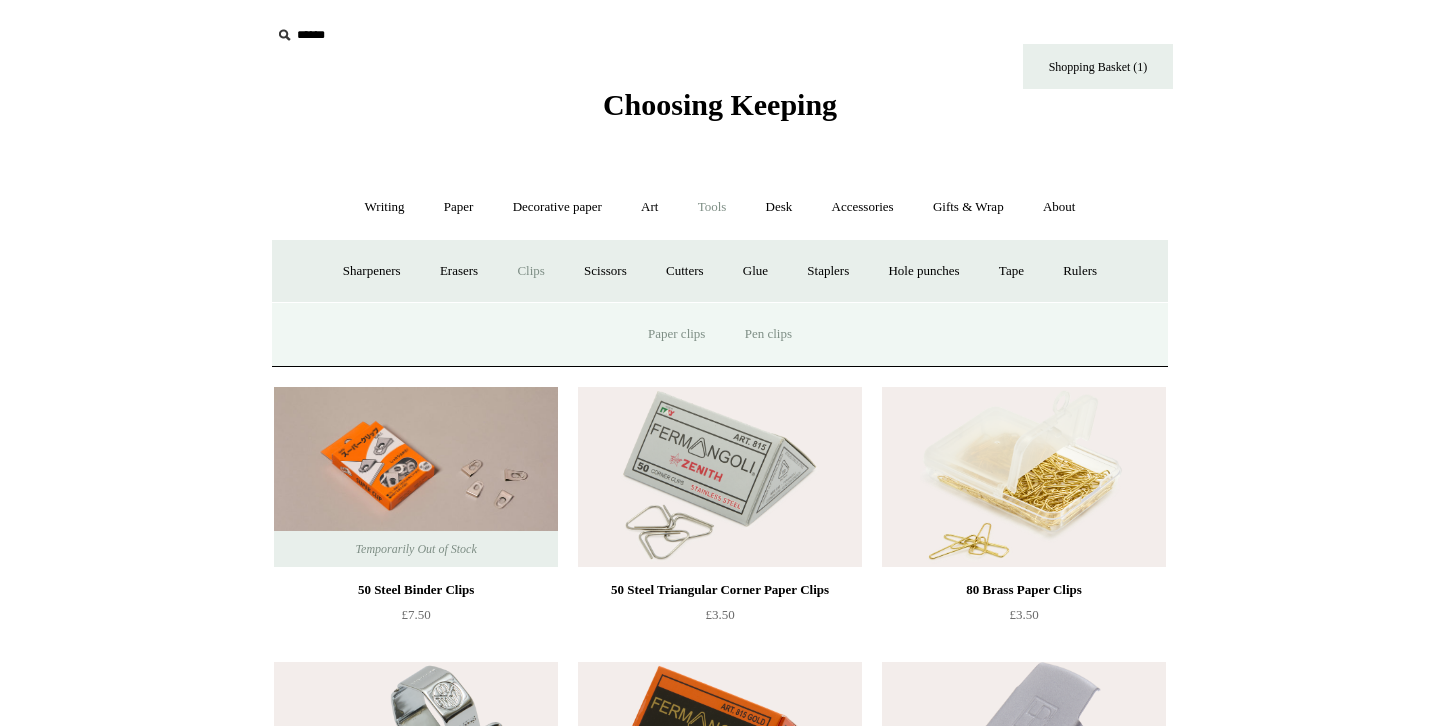 click on "Pen clips" at bounding box center (768, 334) 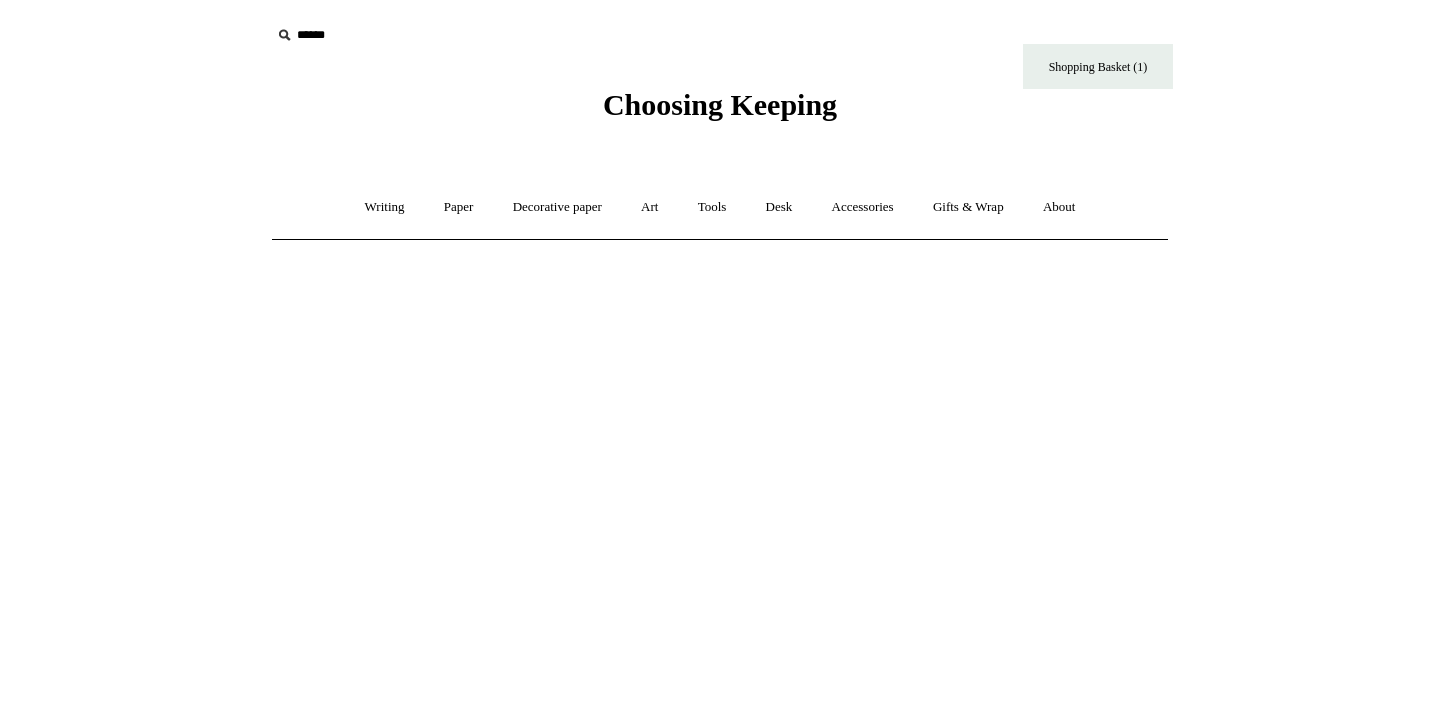 scroll, scrollTop: 0, scrollLeft: 0, axis: both 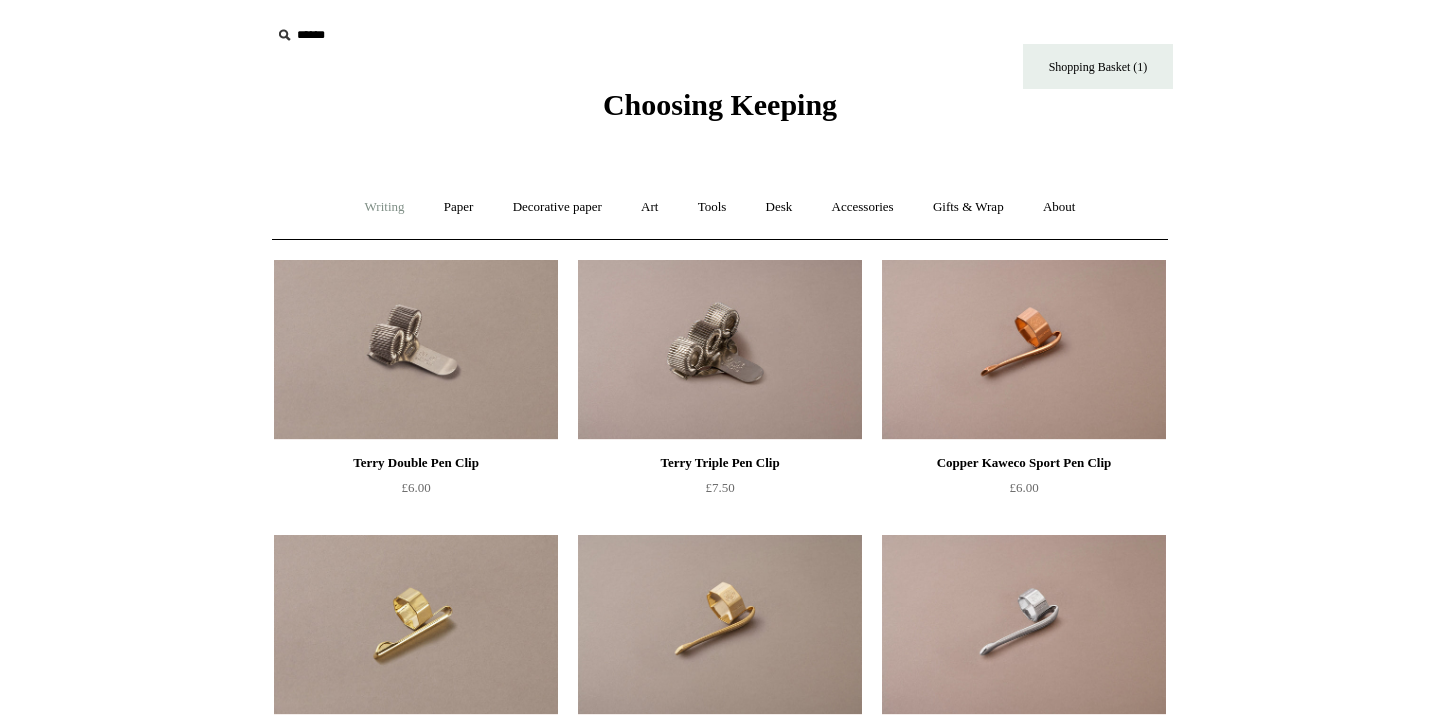 click on "Writing +" at bounding box center (385, 207) 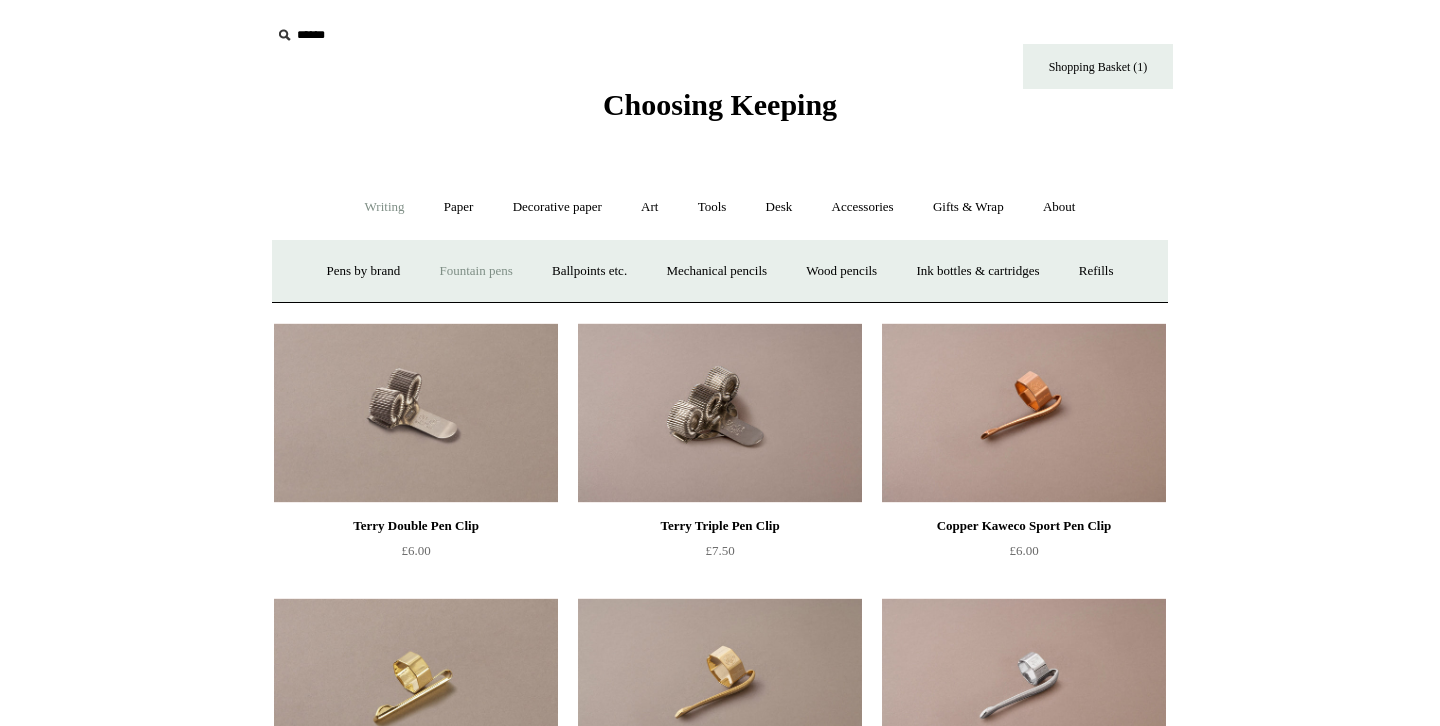 click on "Fountain pens +" at bounding box center [475, 271] 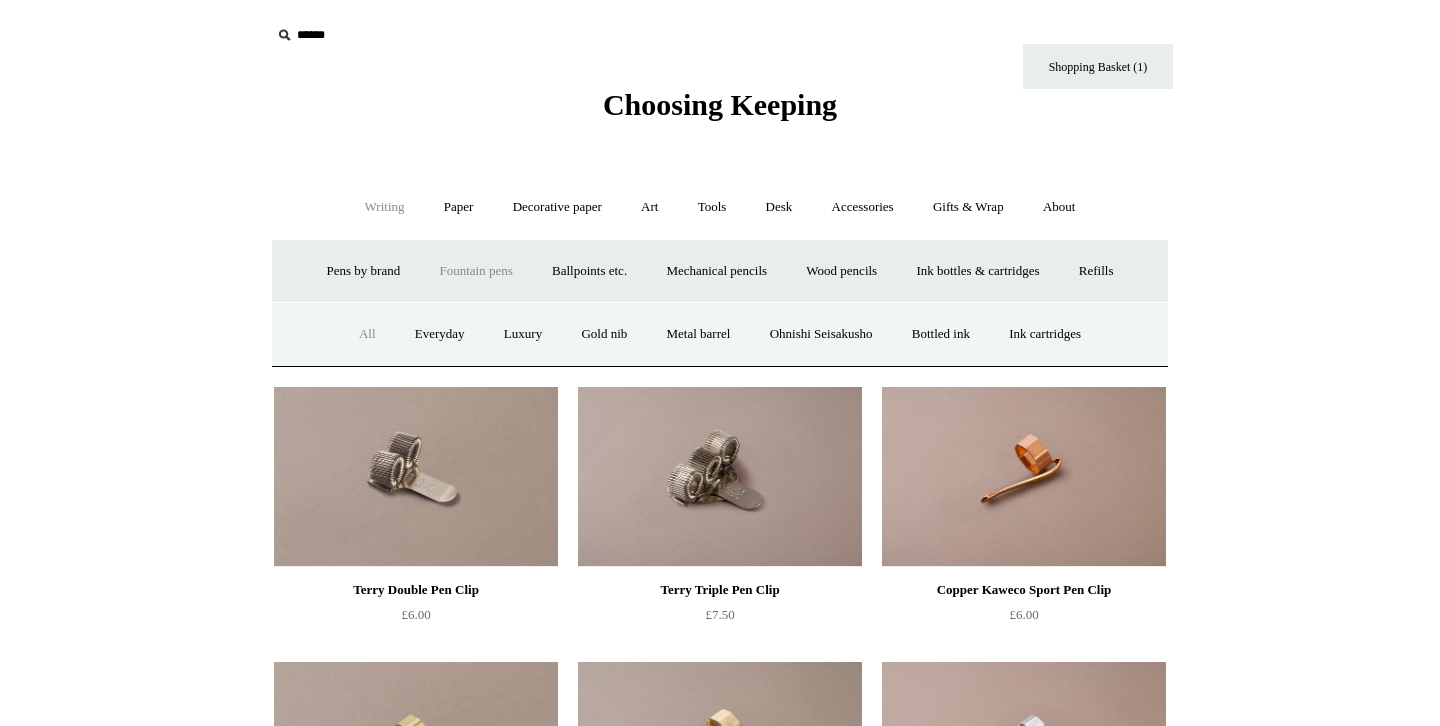 click on "All" at bounding box center [367, 334] 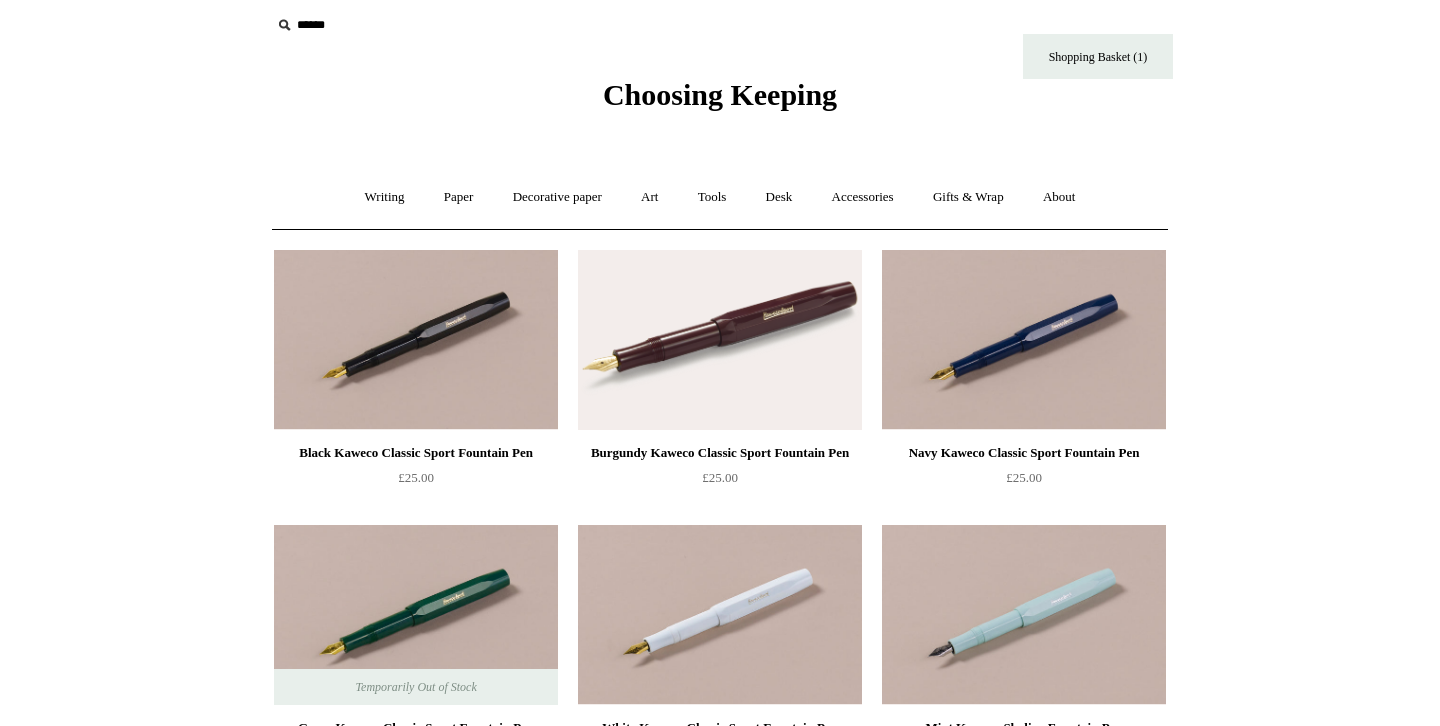 scroll, scrollTop: 0, scrollLeft: 0, axis: both 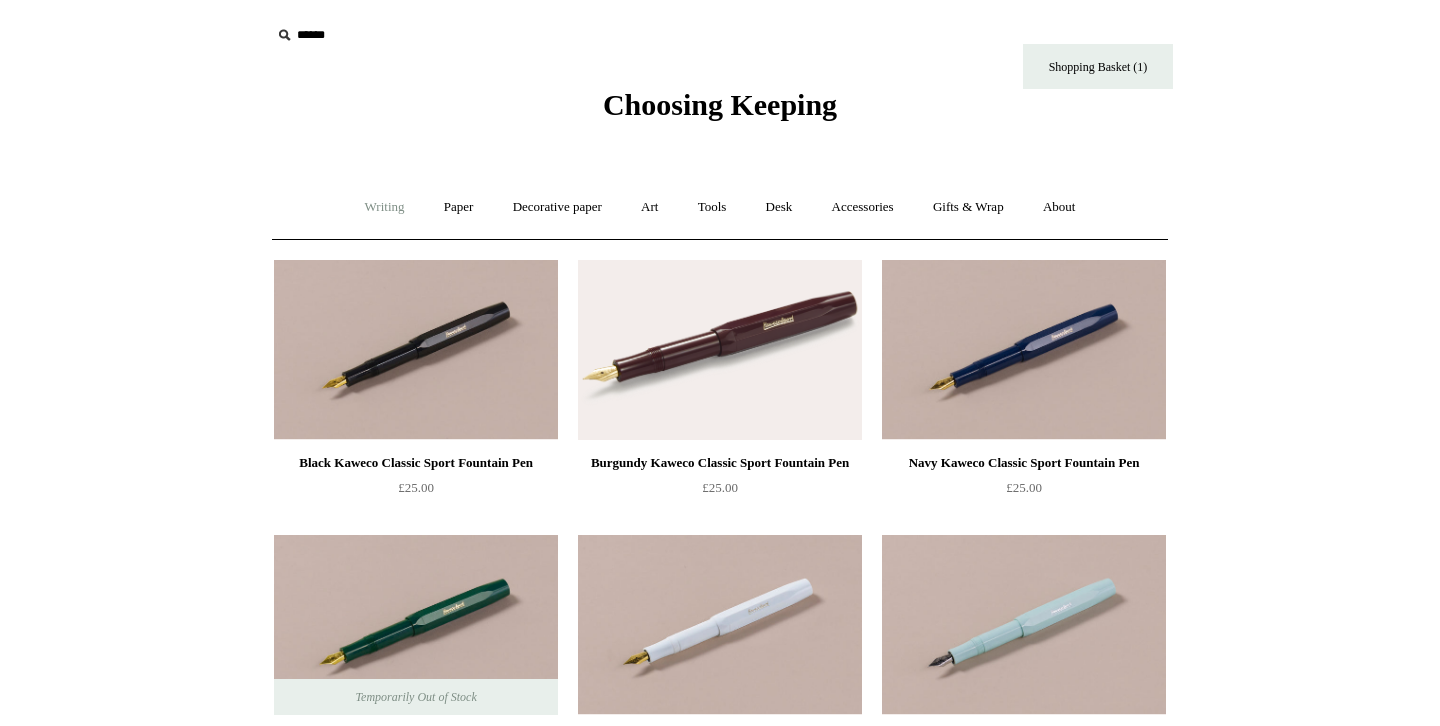 click on "Writing +" at bounding box center [385, 207] 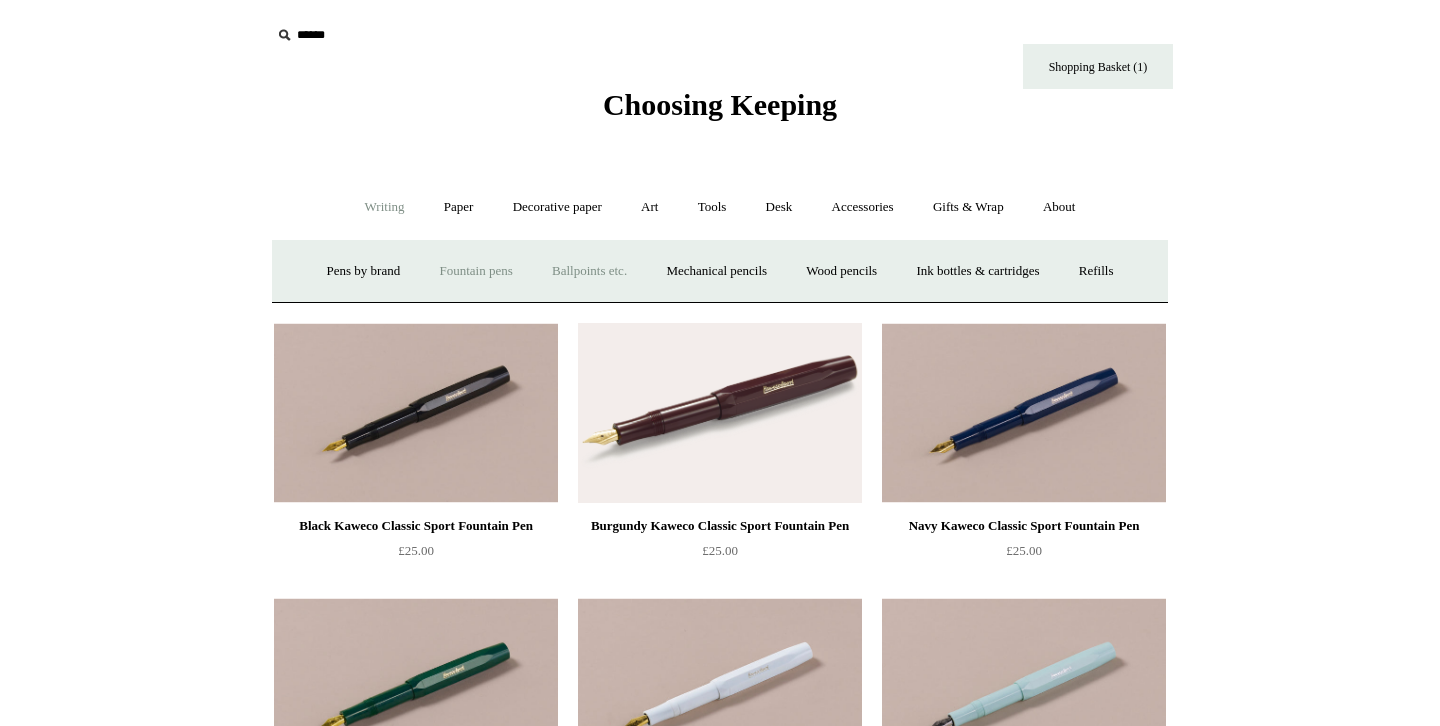 click on "Ballpoints etc. +" at bounding box center [589, 271] 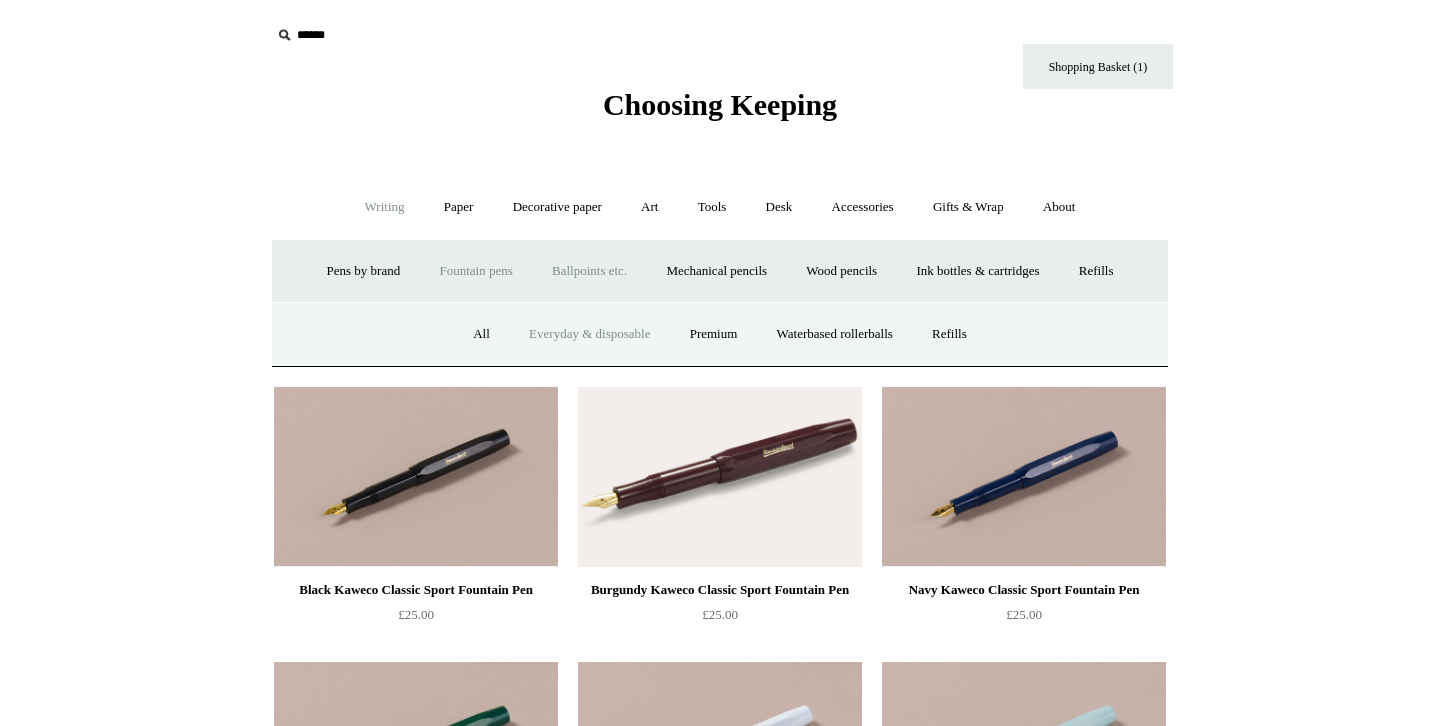 click on "Everyday & disposable" at bounding box center (589, 334) 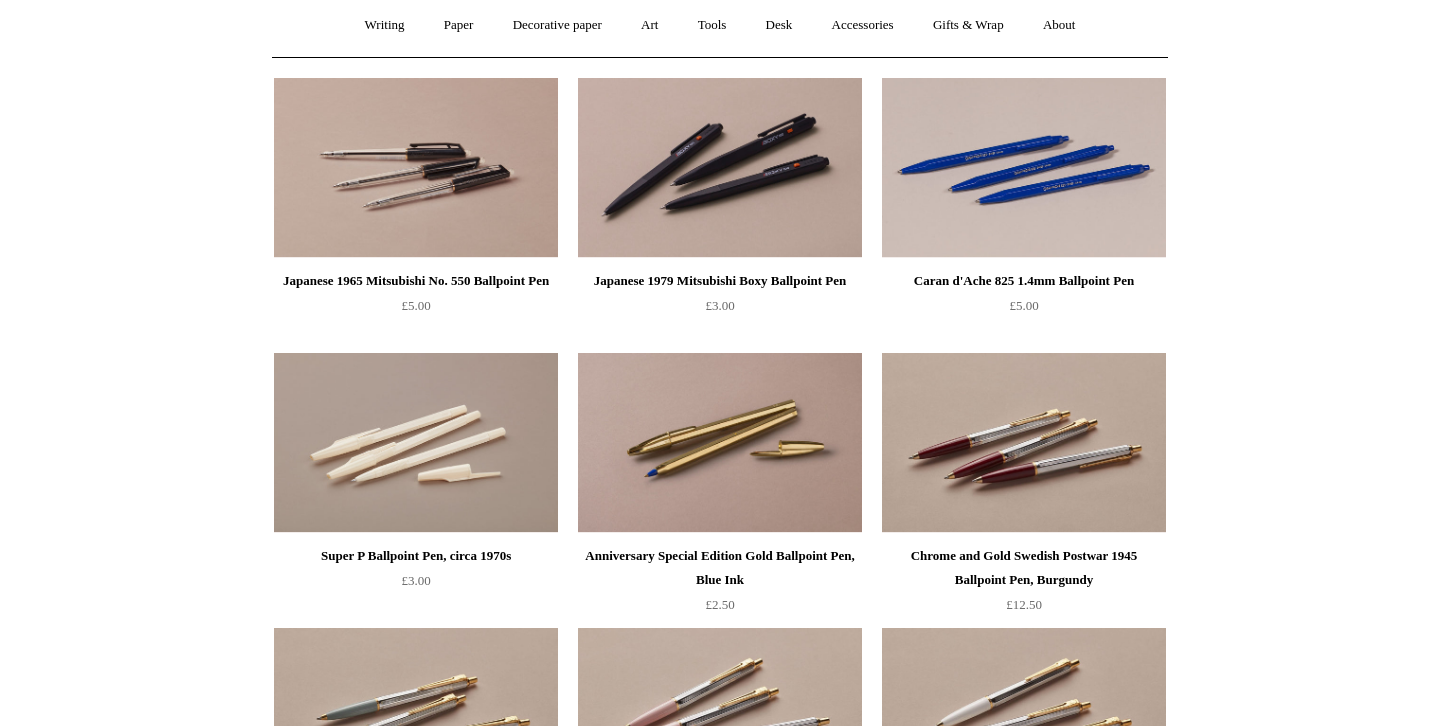scroll, scrollTop: 0, scrollLeft: 0, axis: both 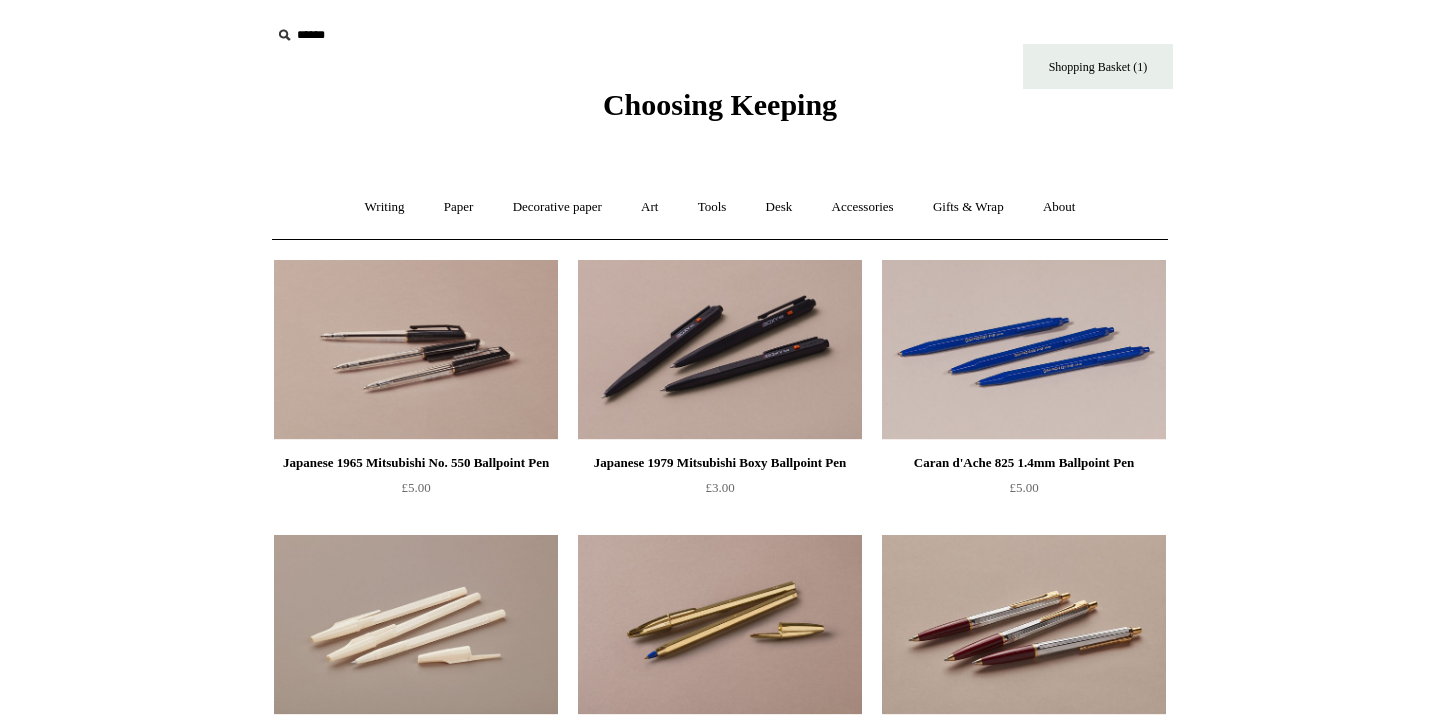 click at bounding box center (720, 350) 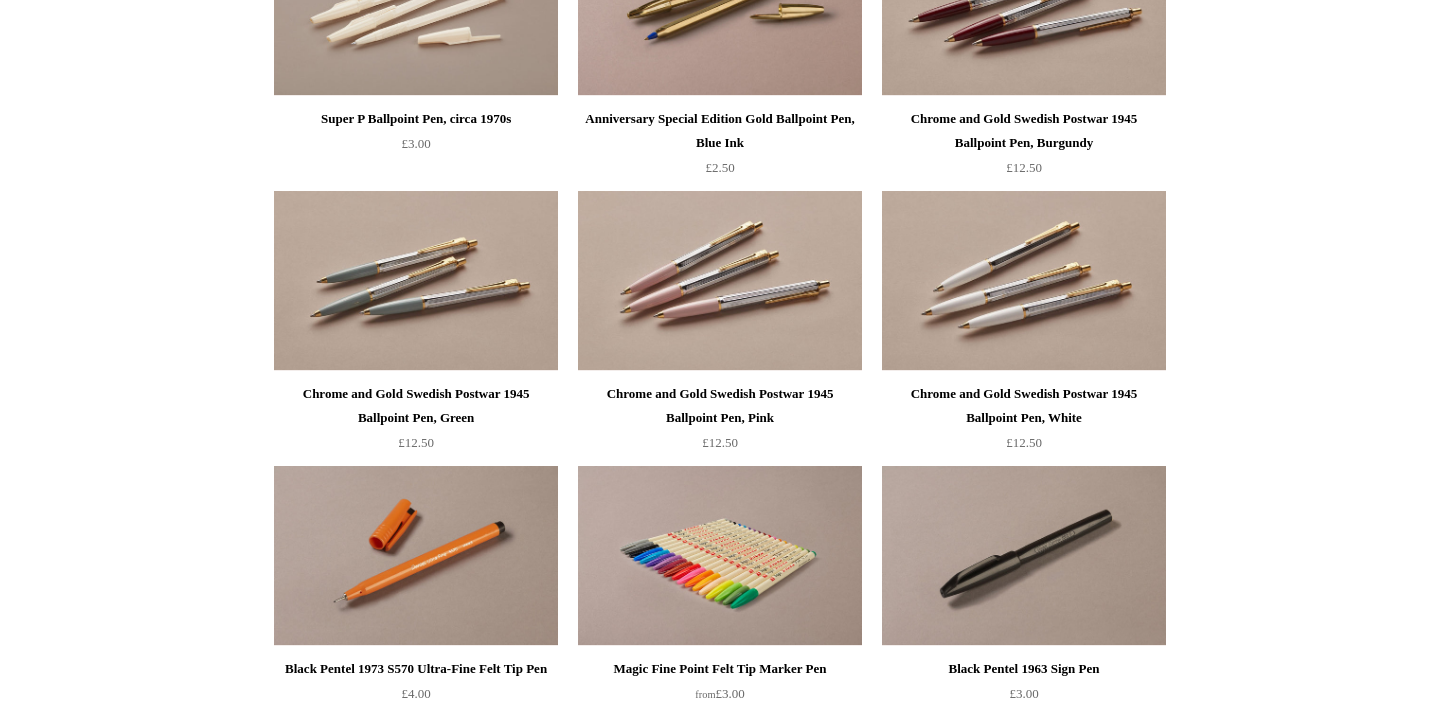 scroll, scrollTop: 0, scrollLeft: 0, axis: both 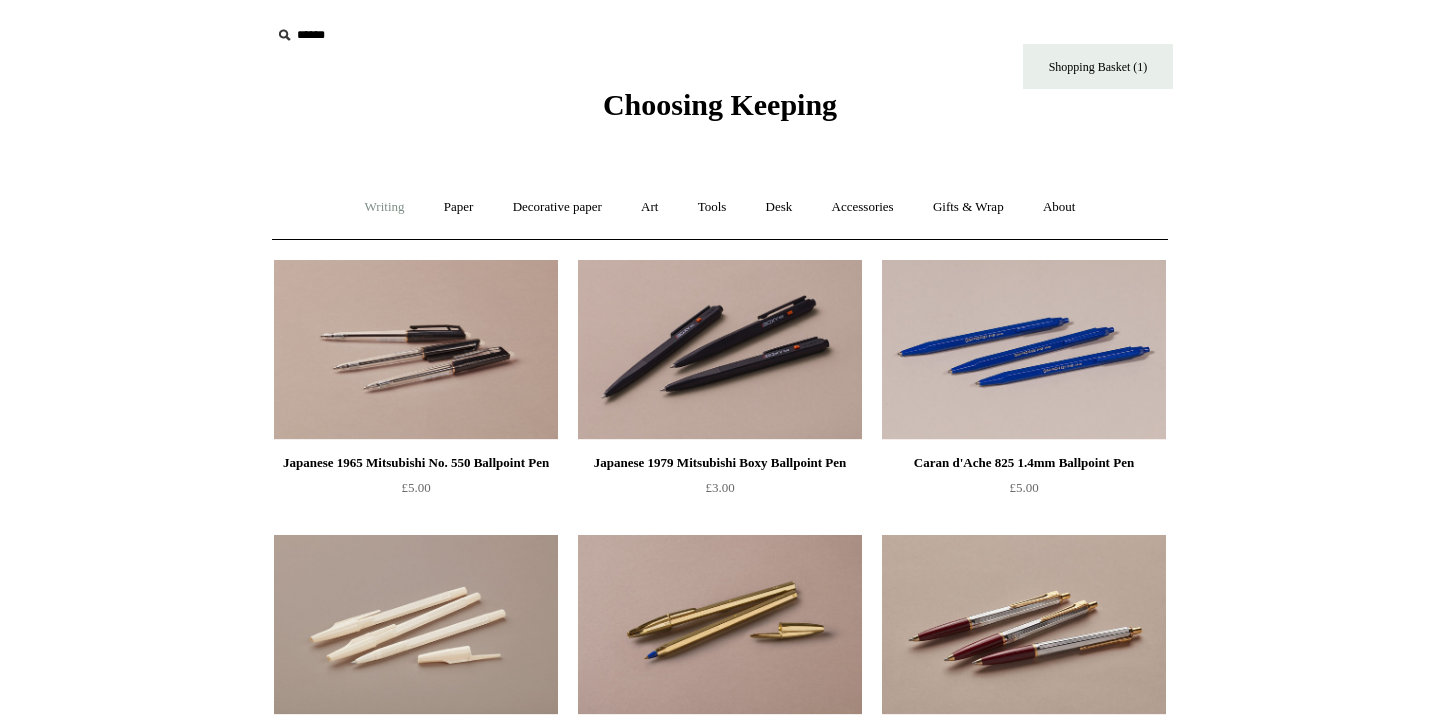 click on "Writing +" at bounding box center (385, 207) 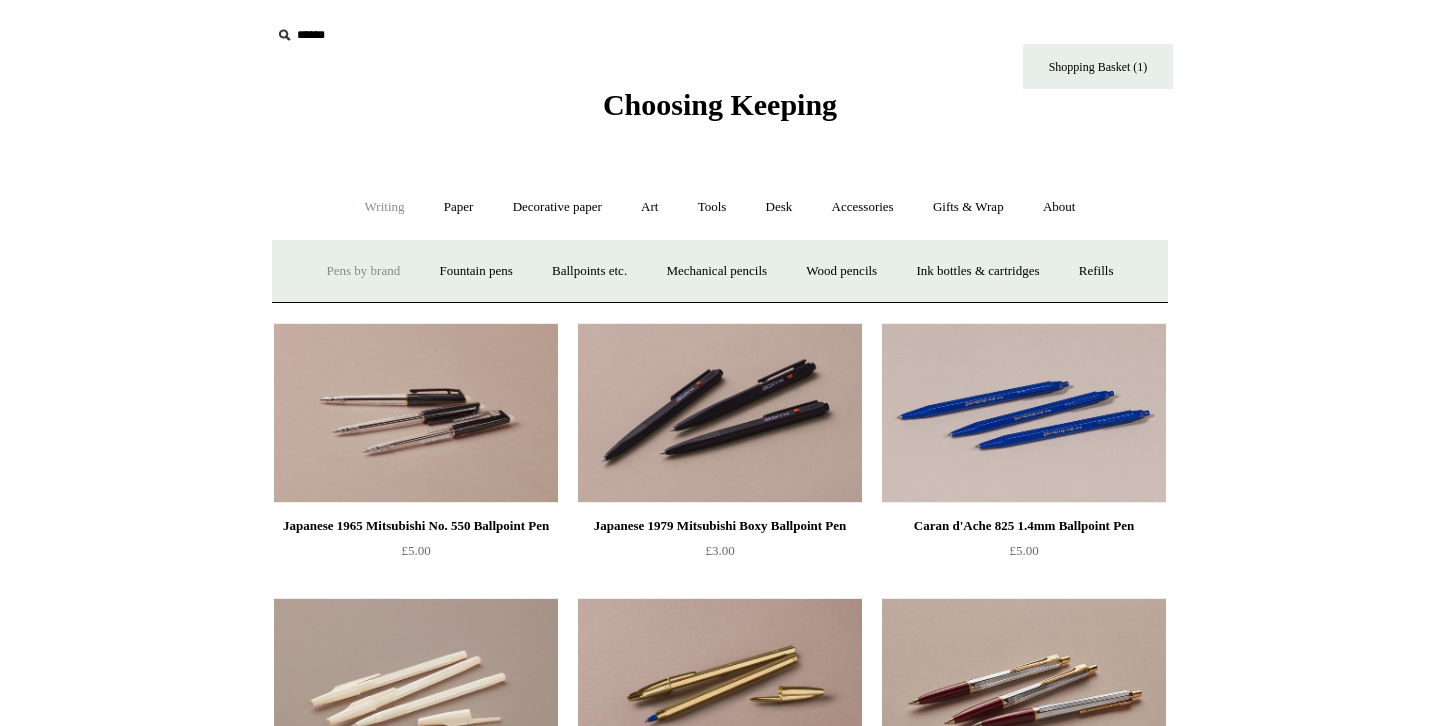 click on "Pens by brand +" at bounding box center [364, 271] 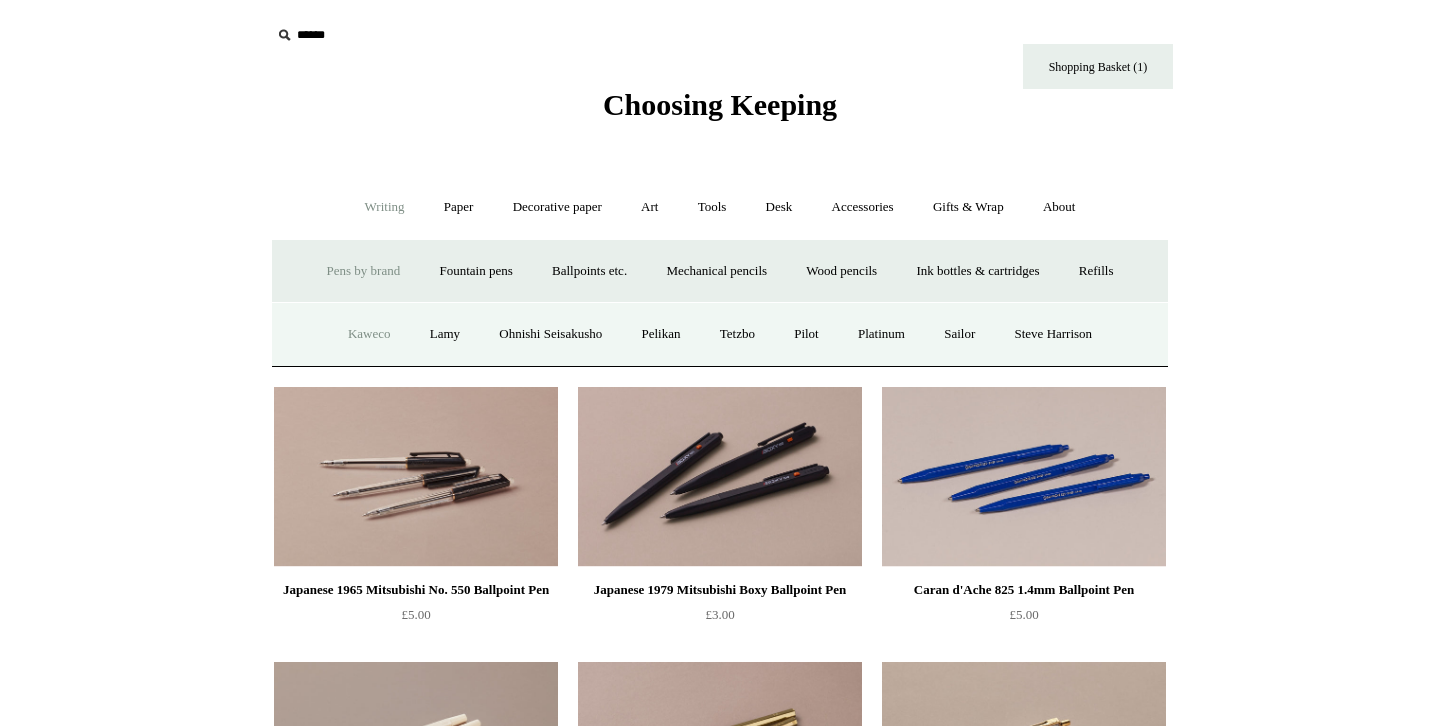 click on "Kaweco" at bounding box center (369, 334) 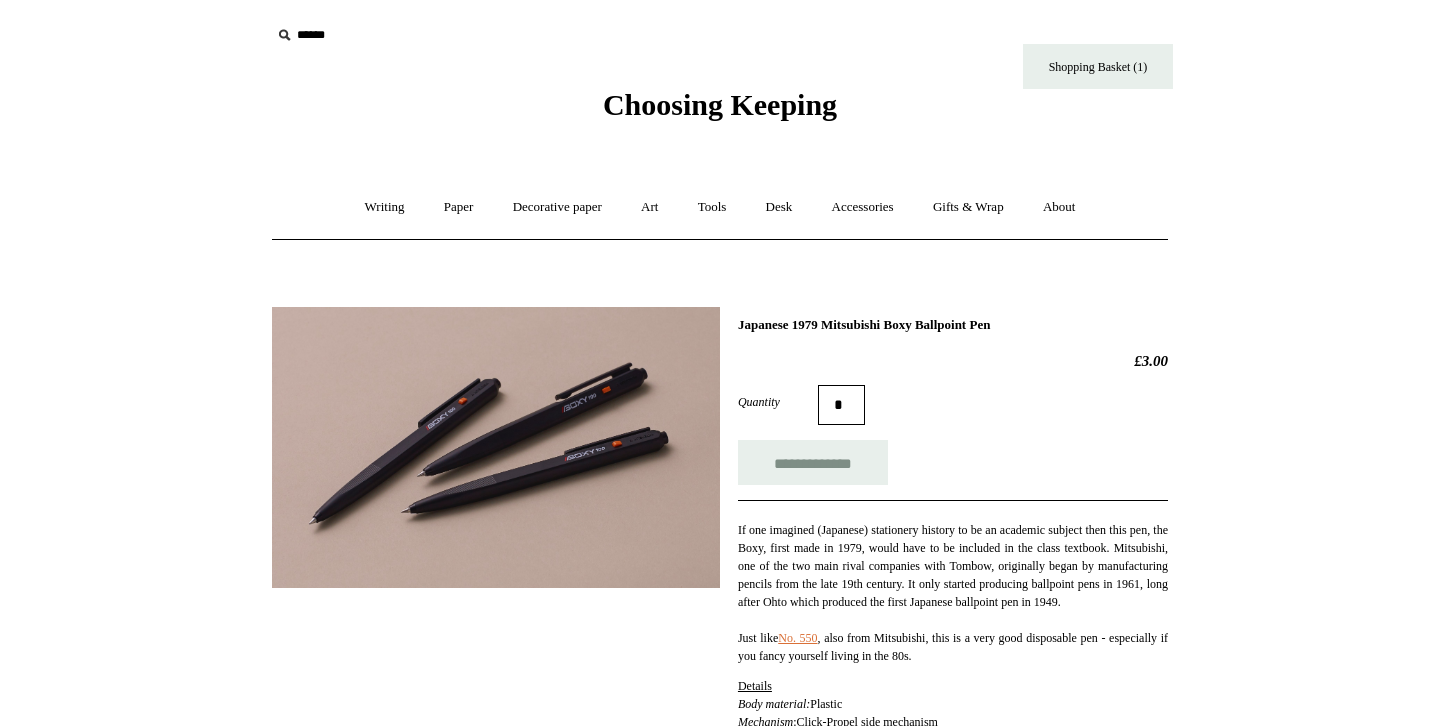 scroll, scrollTop: 0, scrollLeft: 0, axis: both 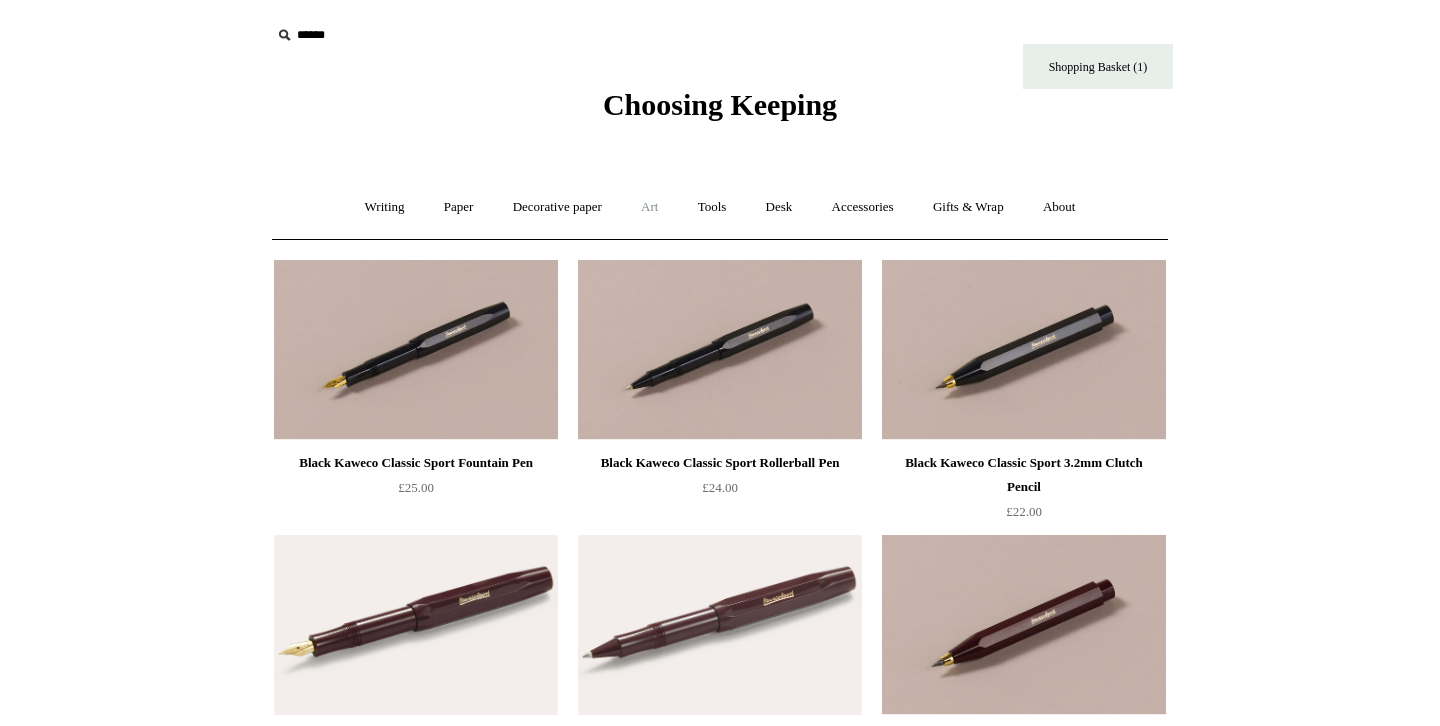 click on "Art +" at bounding box center [649, 207] 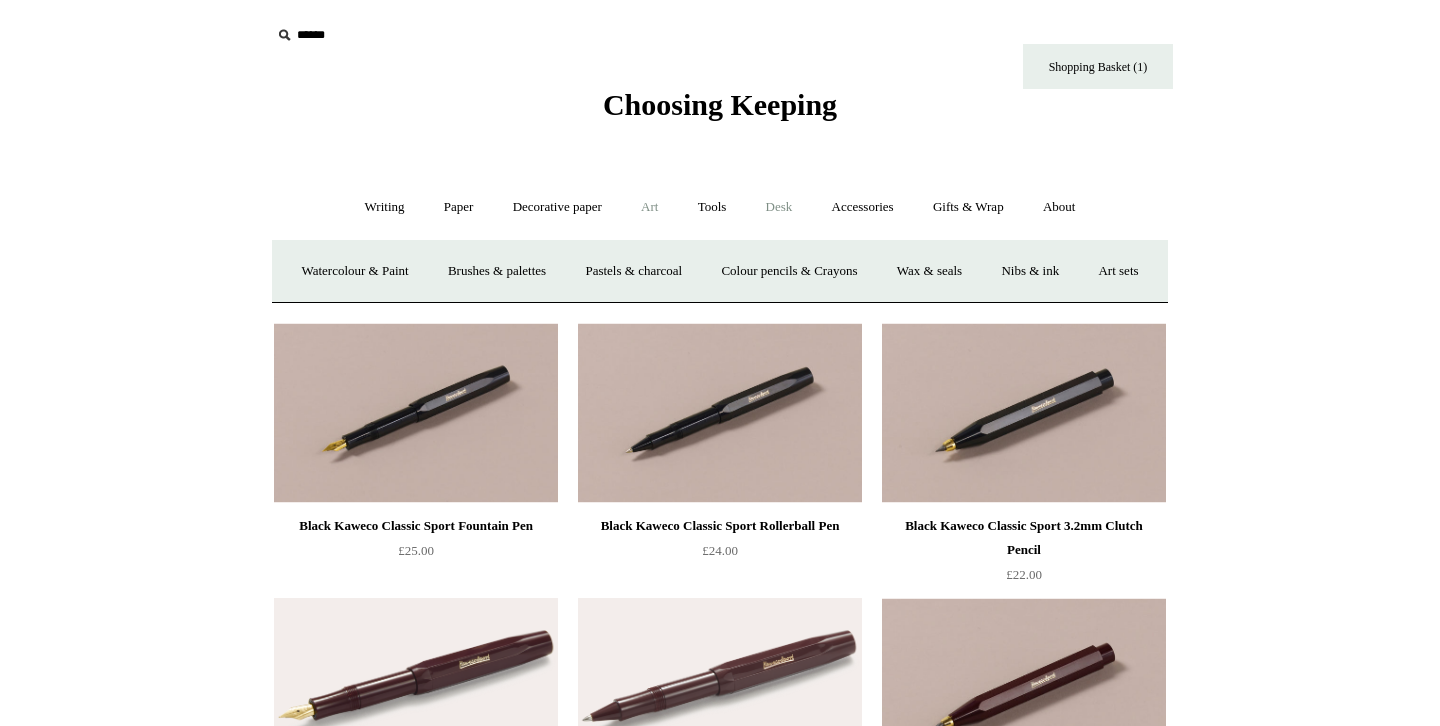 click on "Desk +" at bounding box center [779, 207] 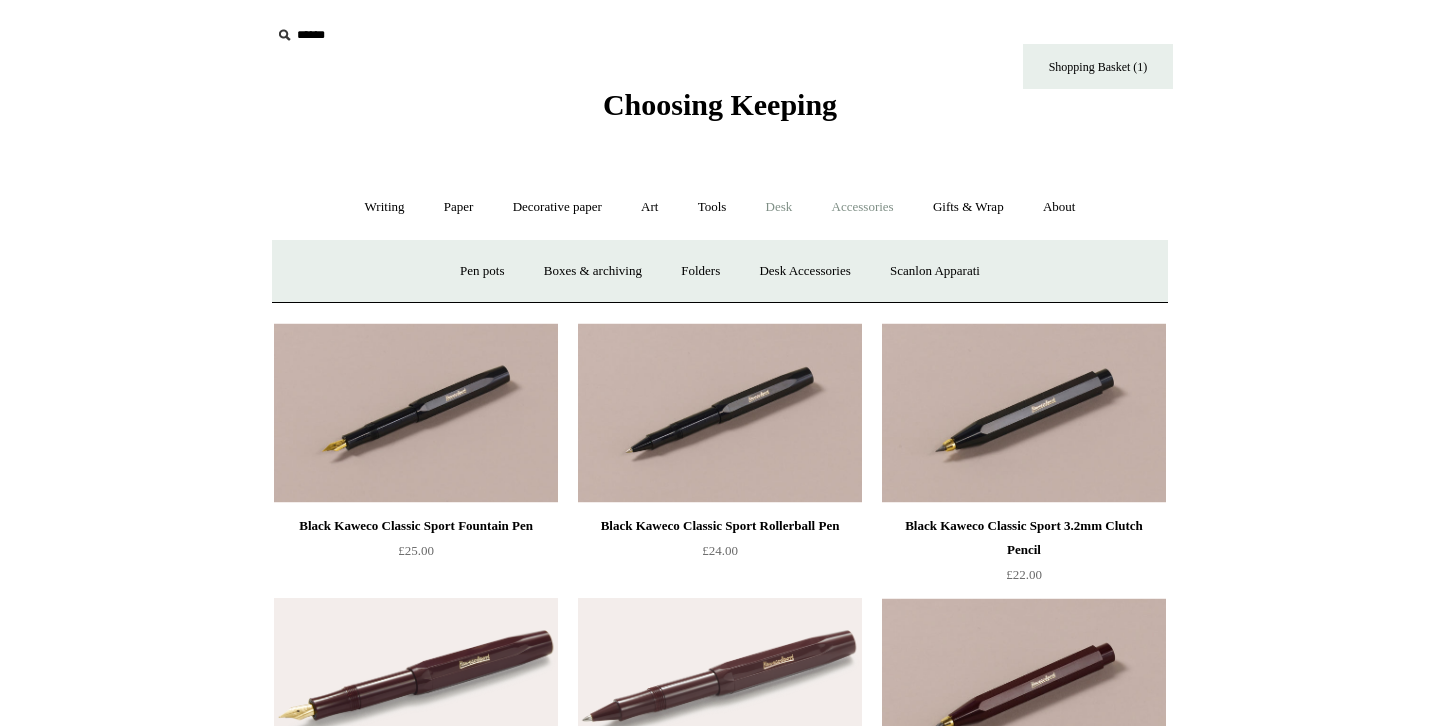 click on "Accessories +" at bounding box center (863, 207) 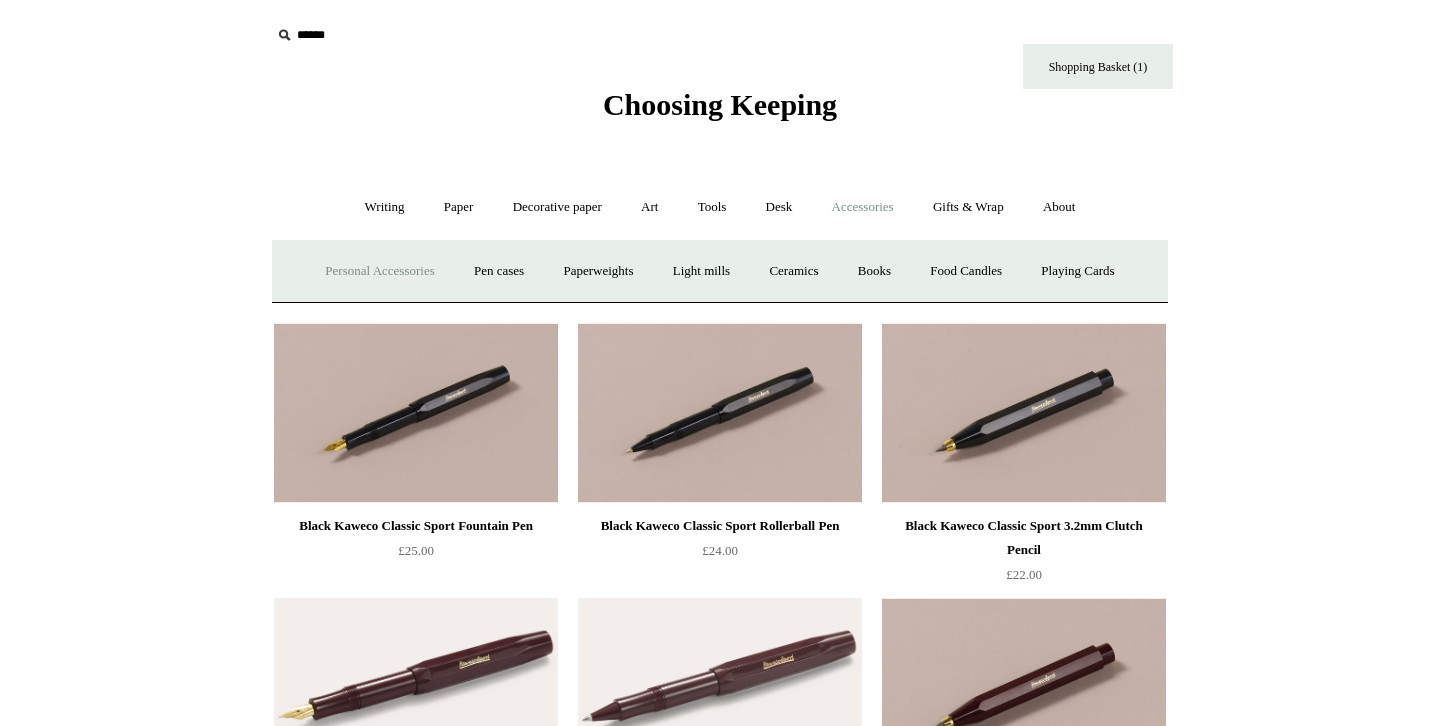 click on "Personal Accessories +" at bounding box center [379, 271] 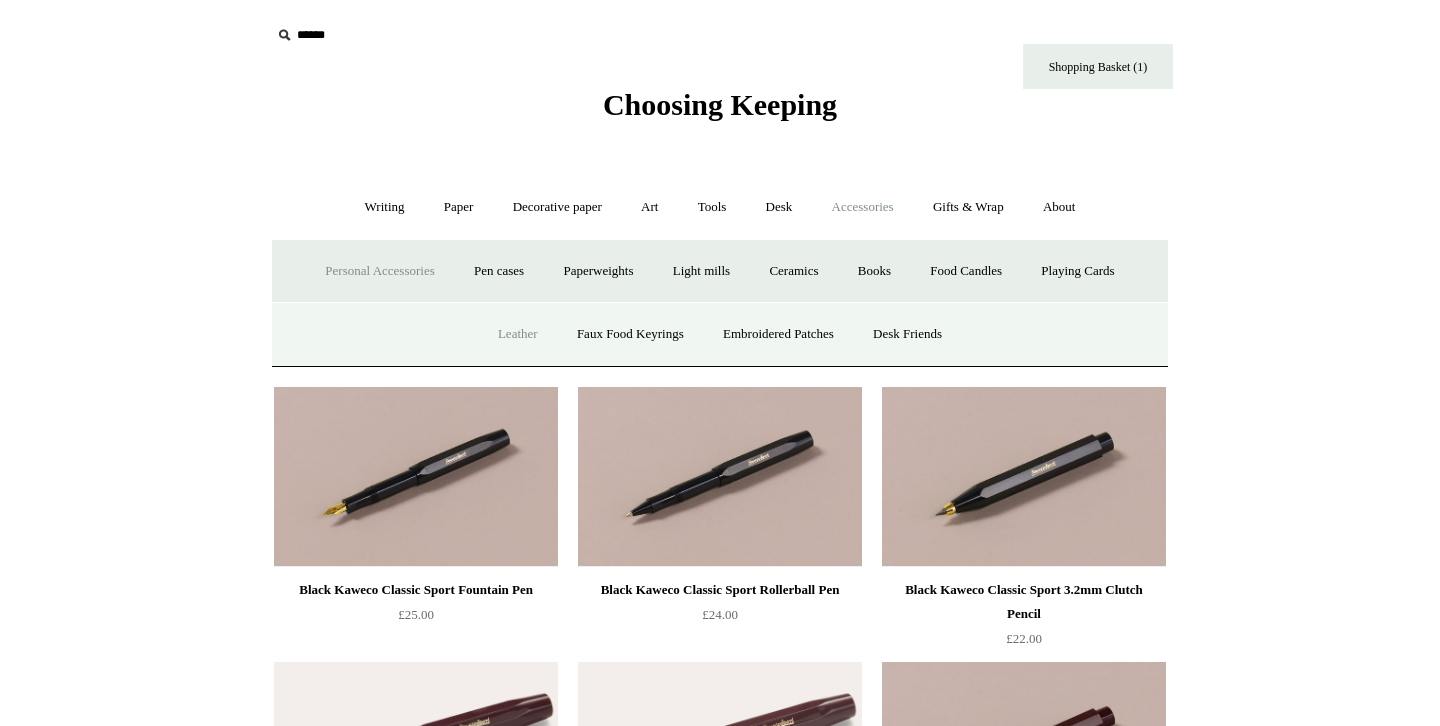 click on "Leather" at bounding box center [518, 334] 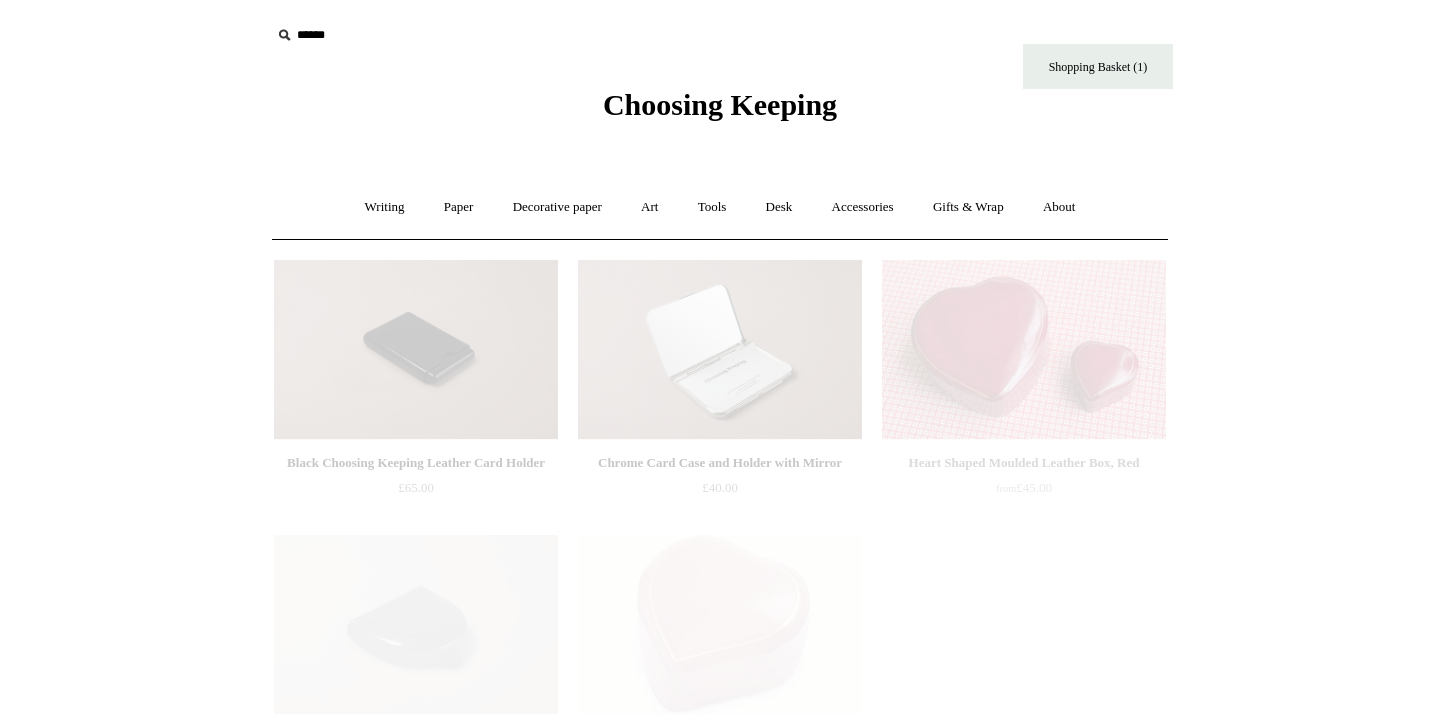 scroll, scrollTop: 0, scrollLeft: 0, axis: both 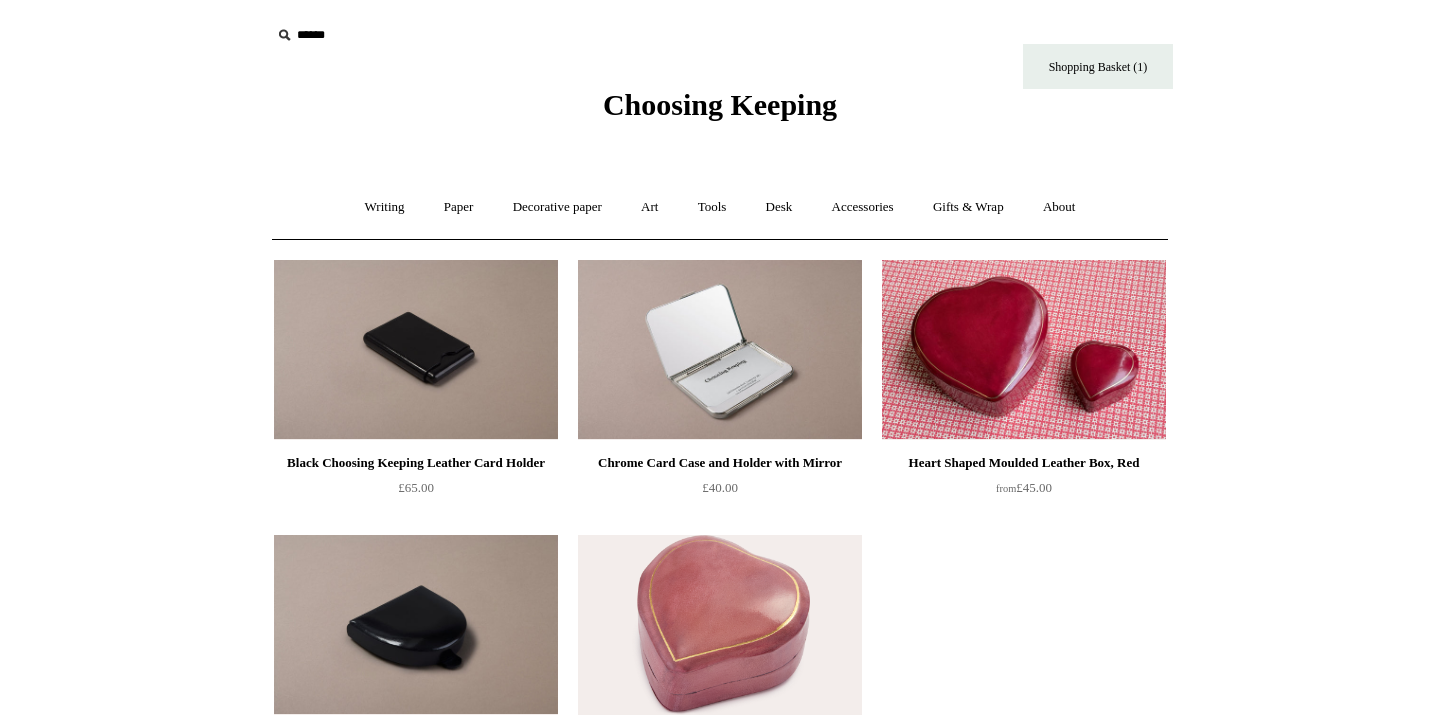 click at bounding box center [720, 350] 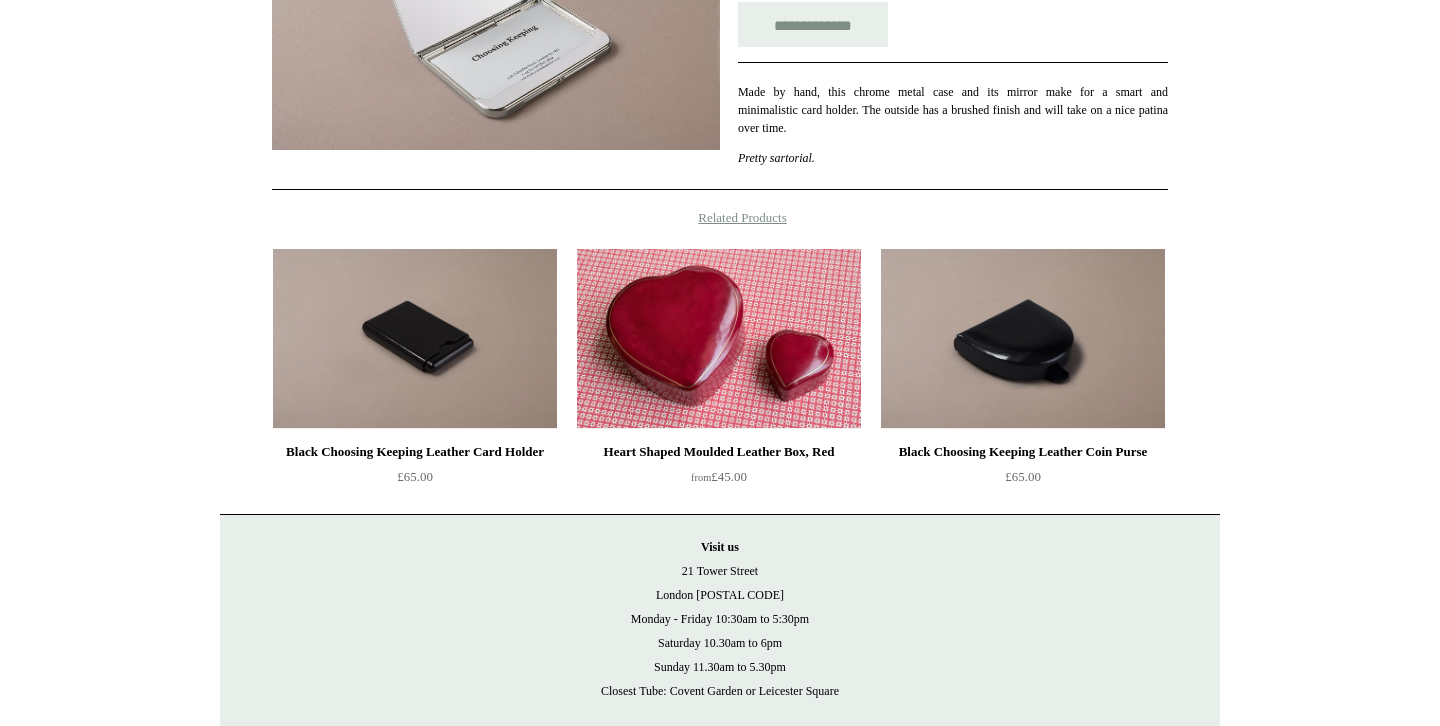 scroll, scrollTop: 0, scrollLeft: 0, axis: both 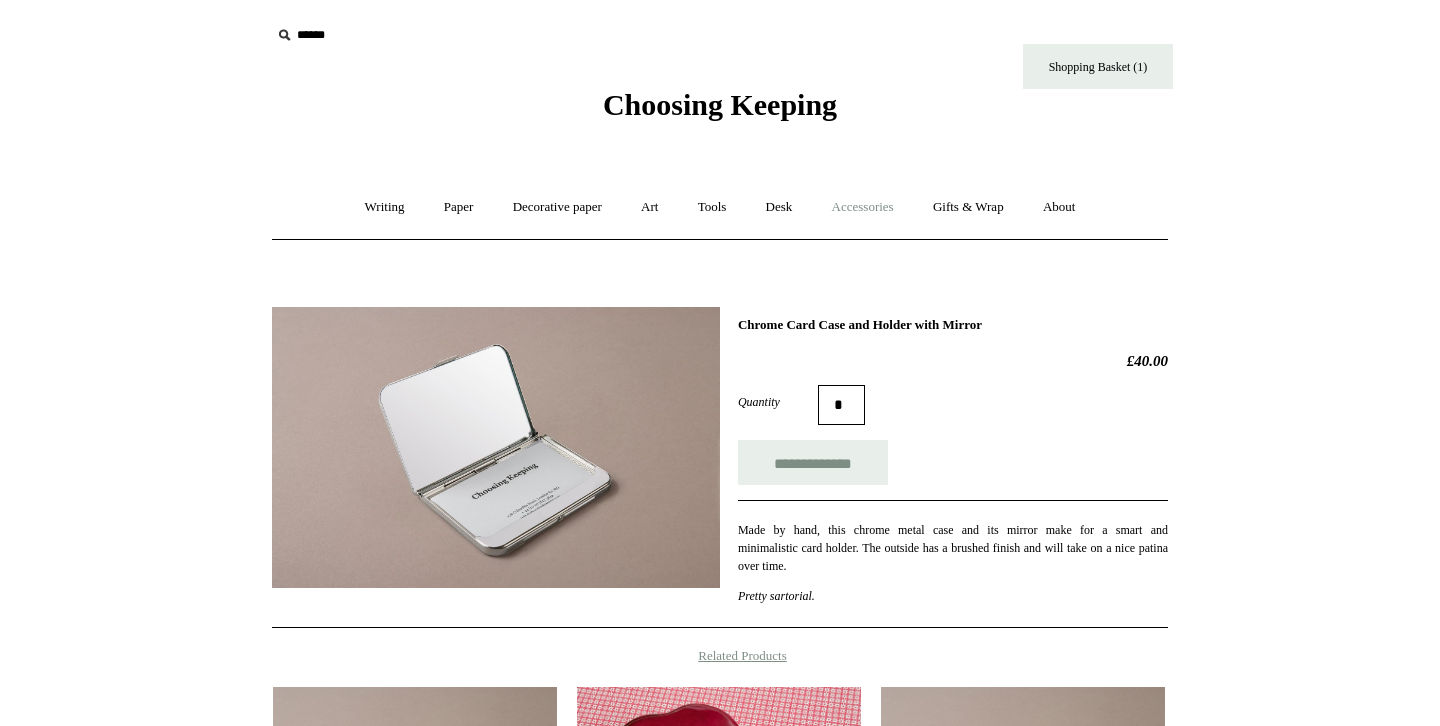 click on "Accessories +" at bounding box center (863, 207) 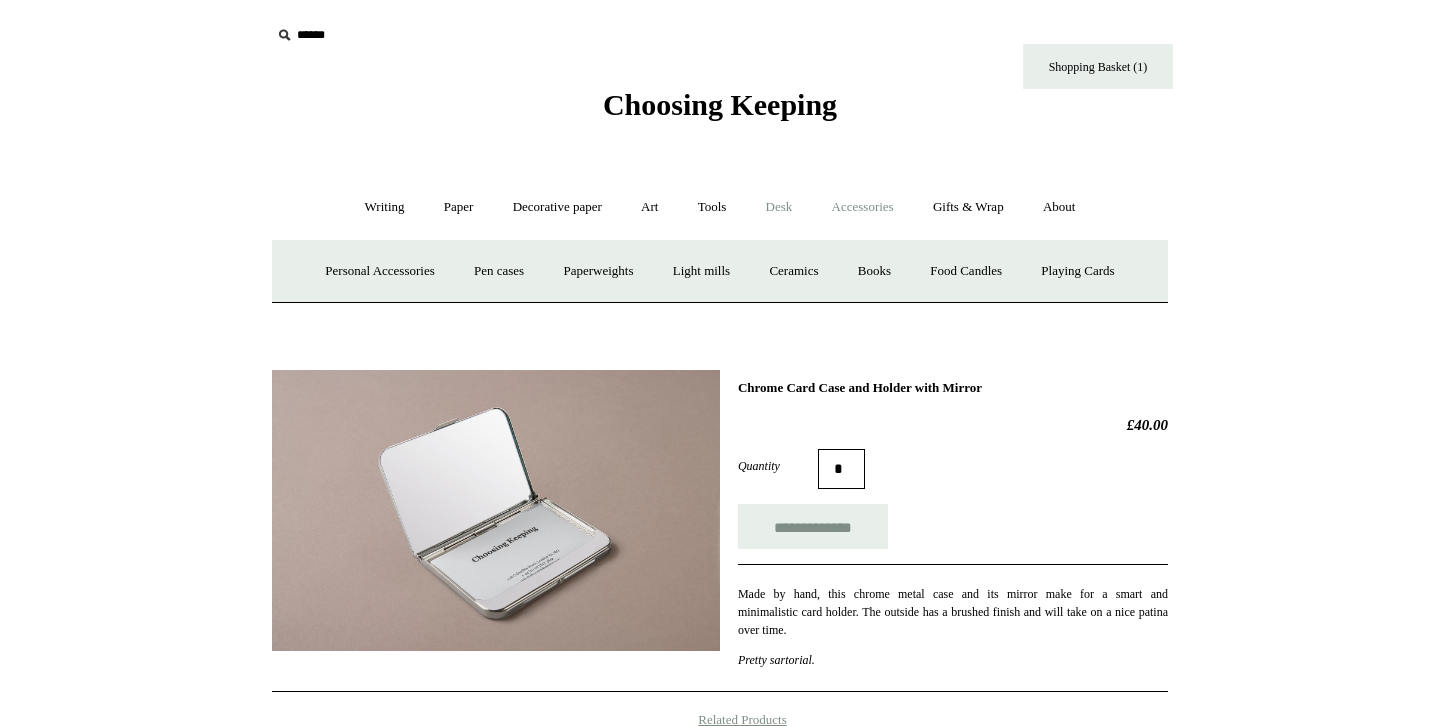 click on "Desk +" at bounding box center (779, 207) 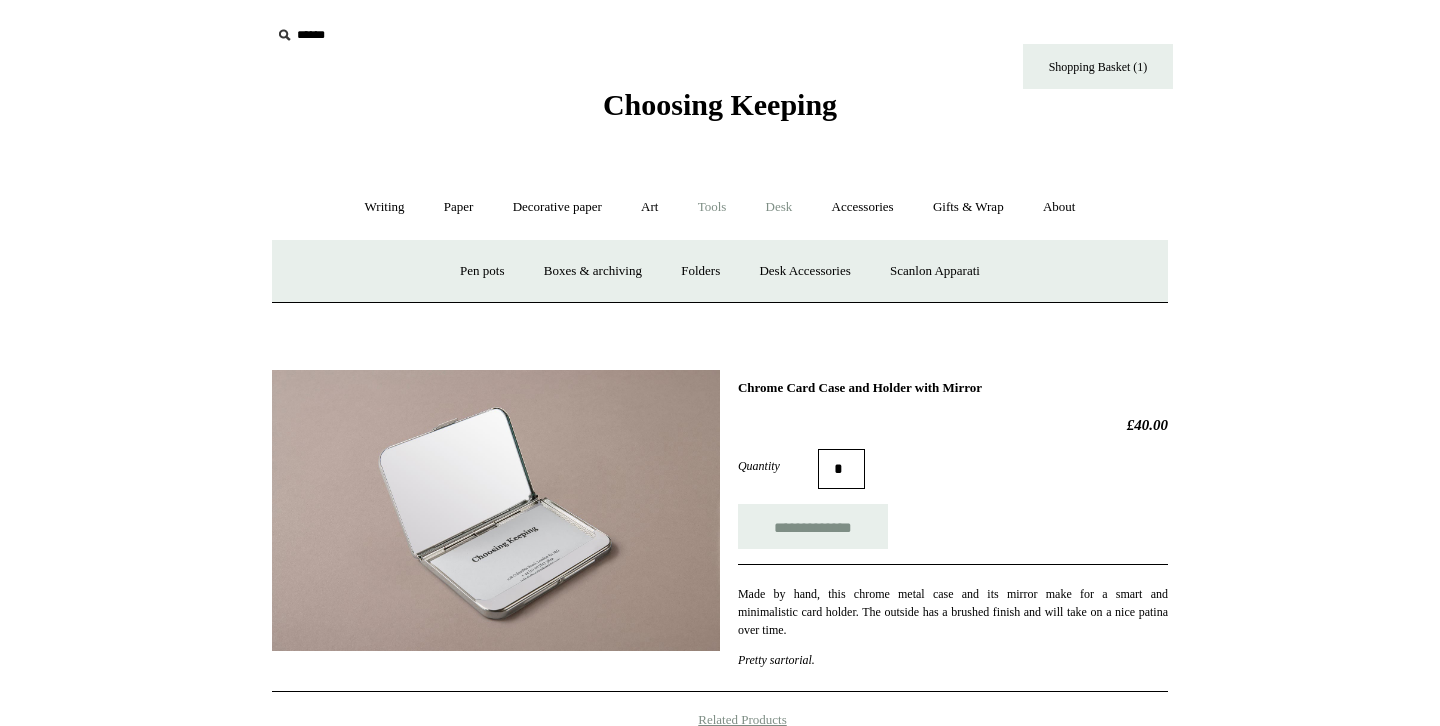 click on "Tools +" at bounding box center (712, 207) 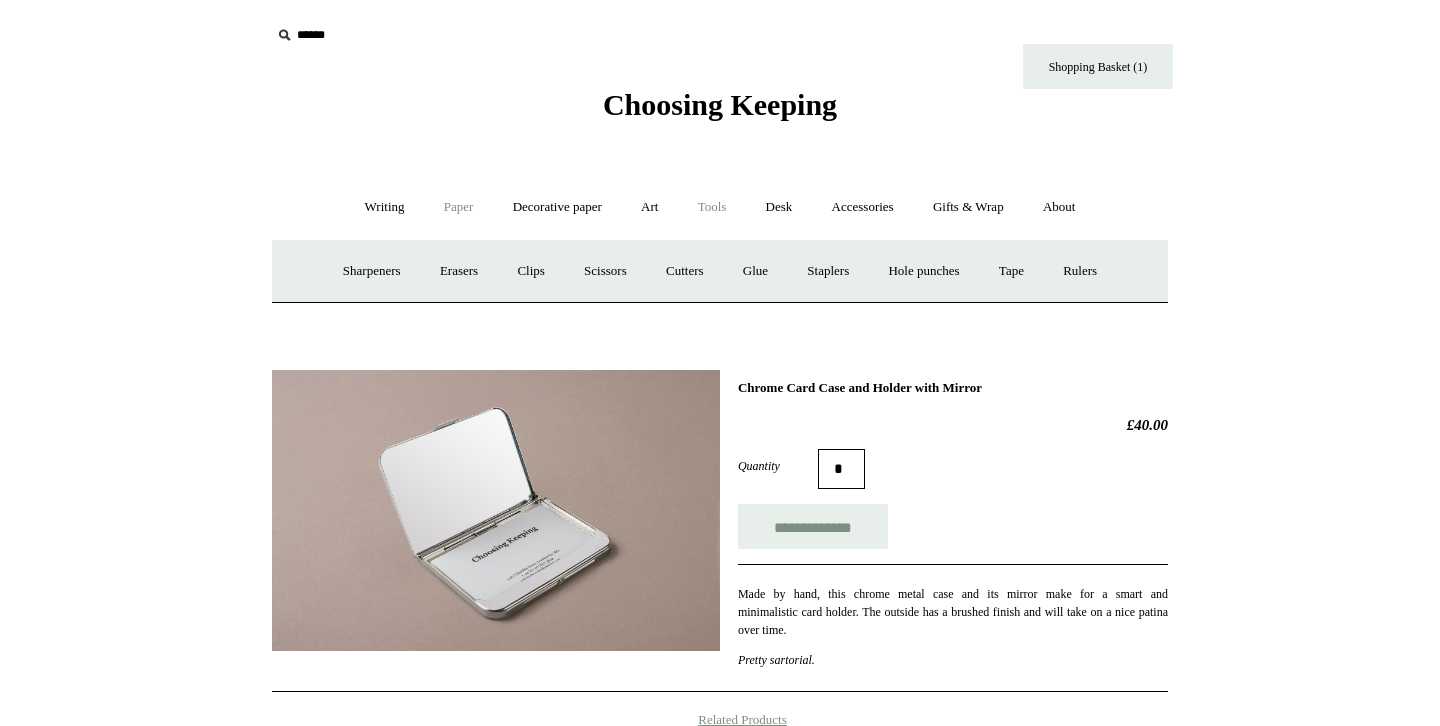 click on "Paper +" at bounding box center [459, 207] 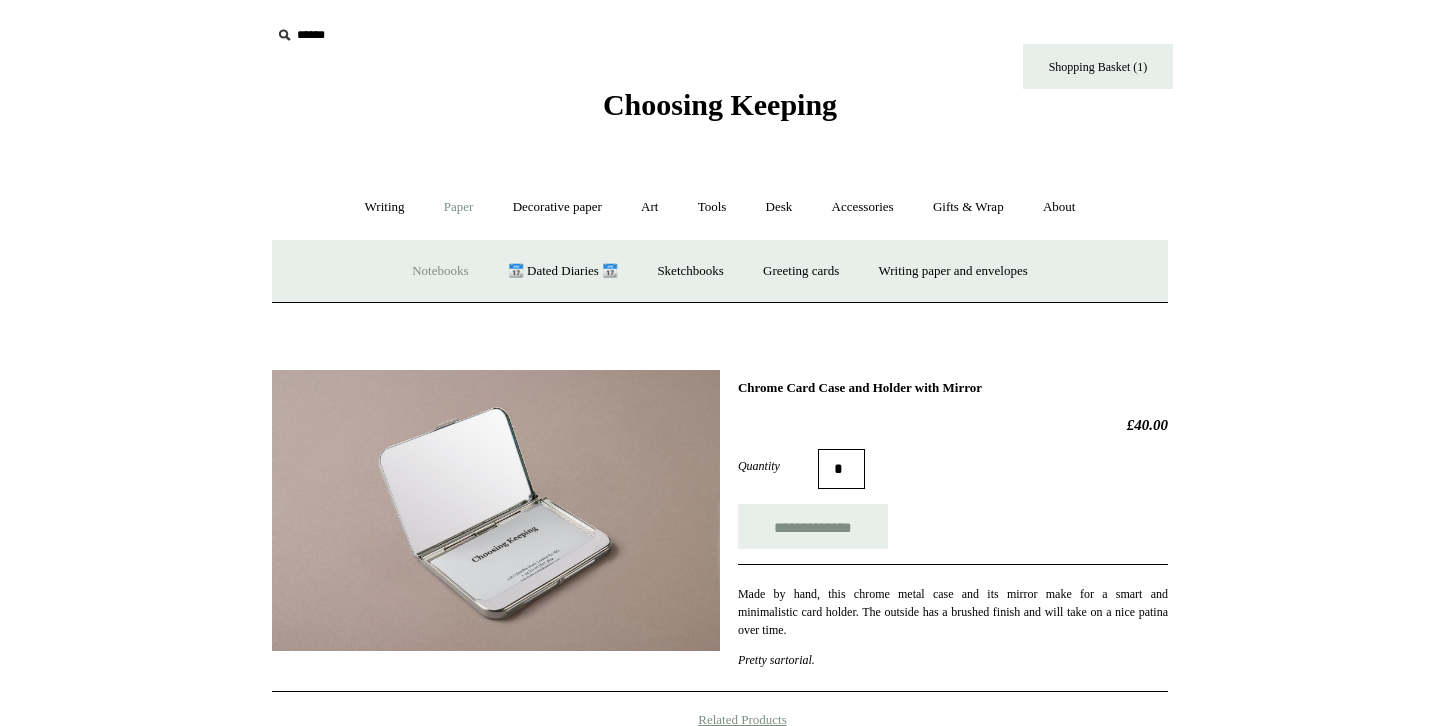 click on "Notebooks +" at bounding box center [440, 271] 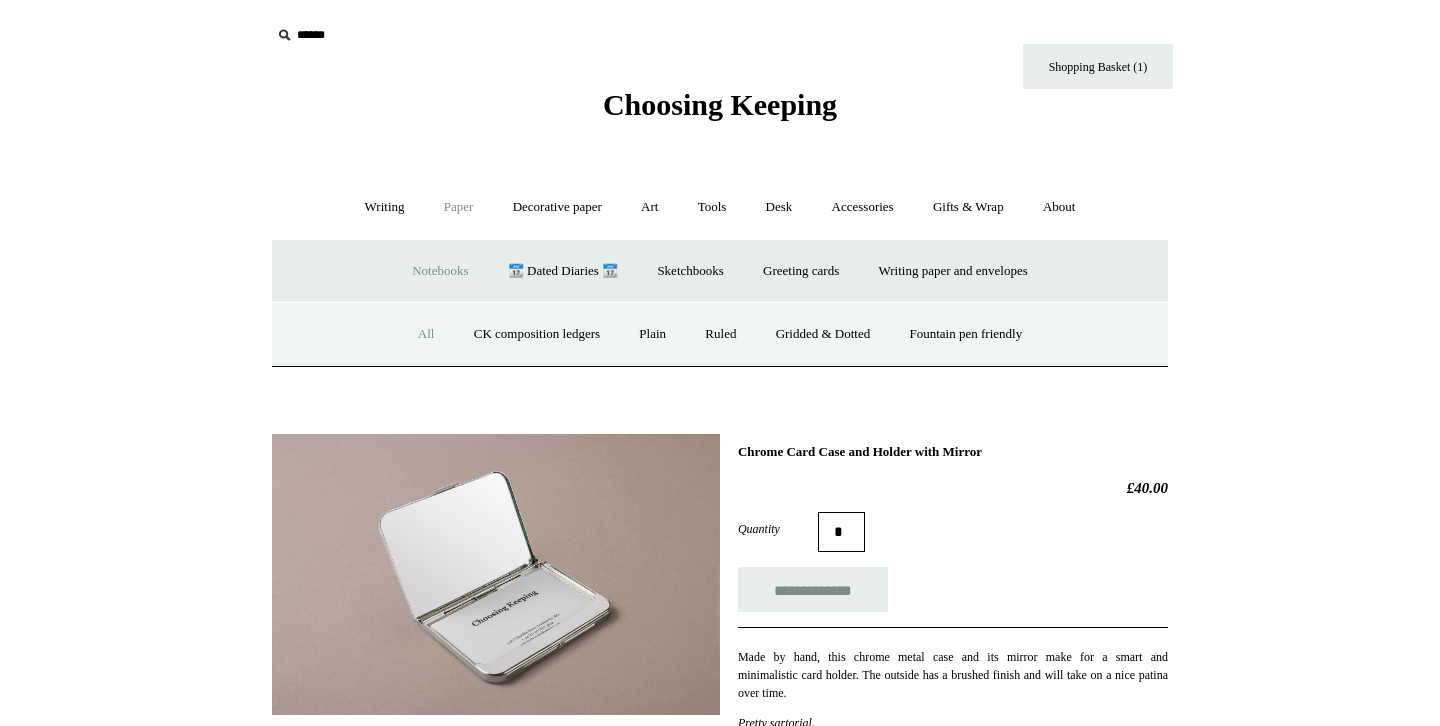 click on "All" at bounding box center (426, 334) 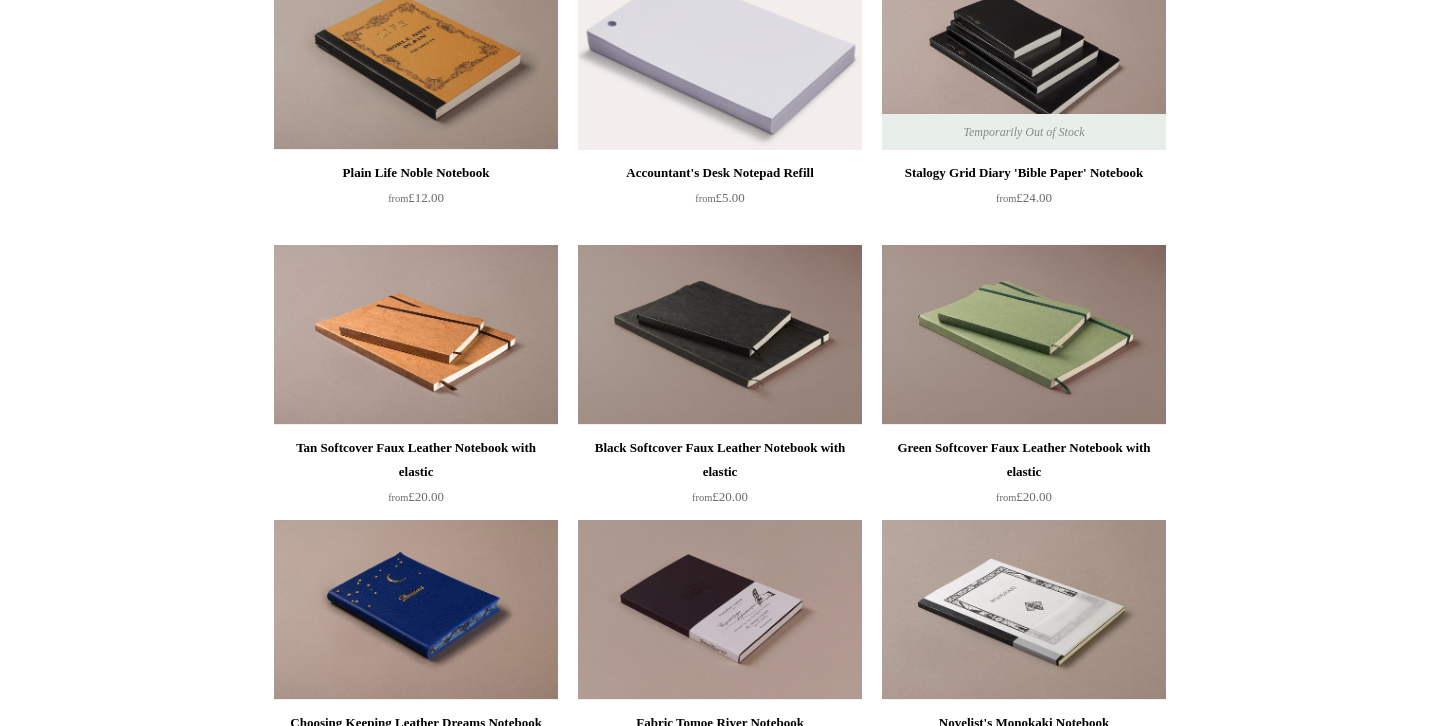 scroll, scrollTop: 4963, scrollLeft: 0, axis: vertical 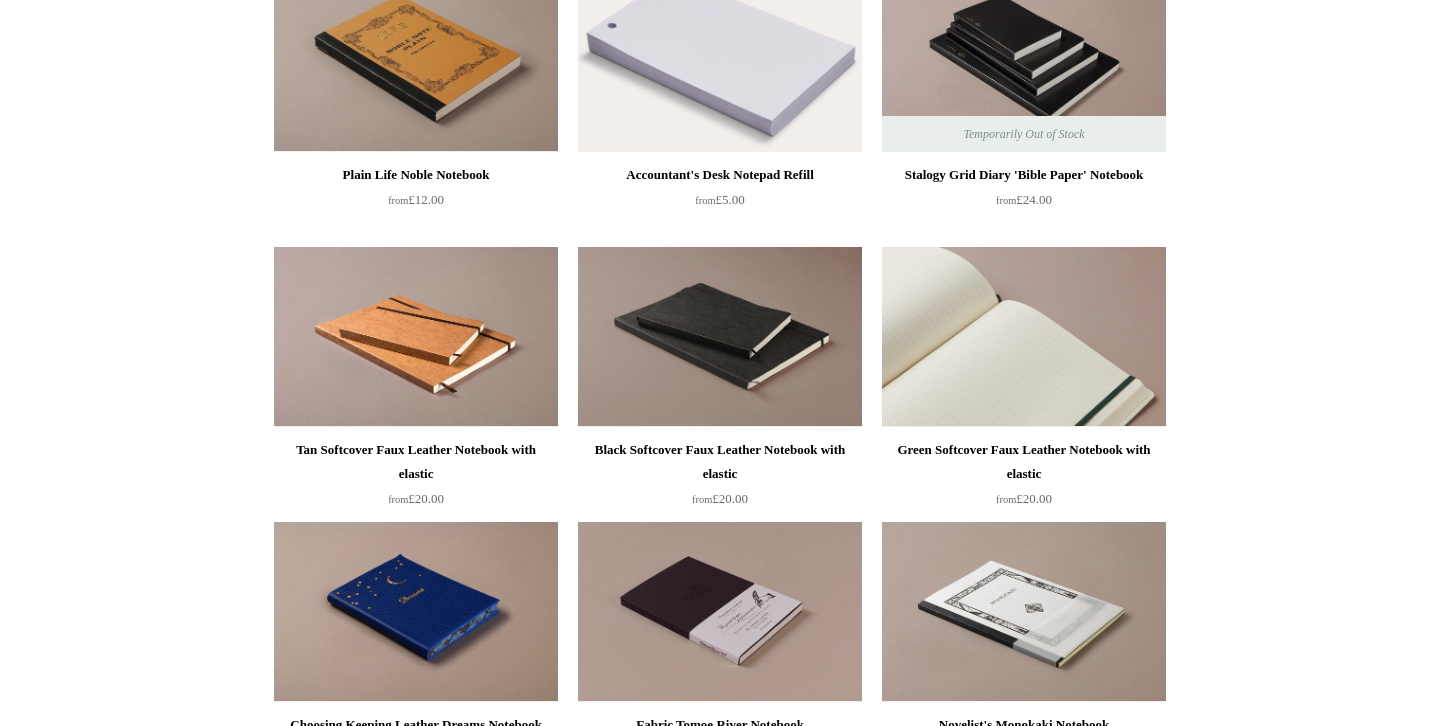 click at bounding box center (1024, 337) 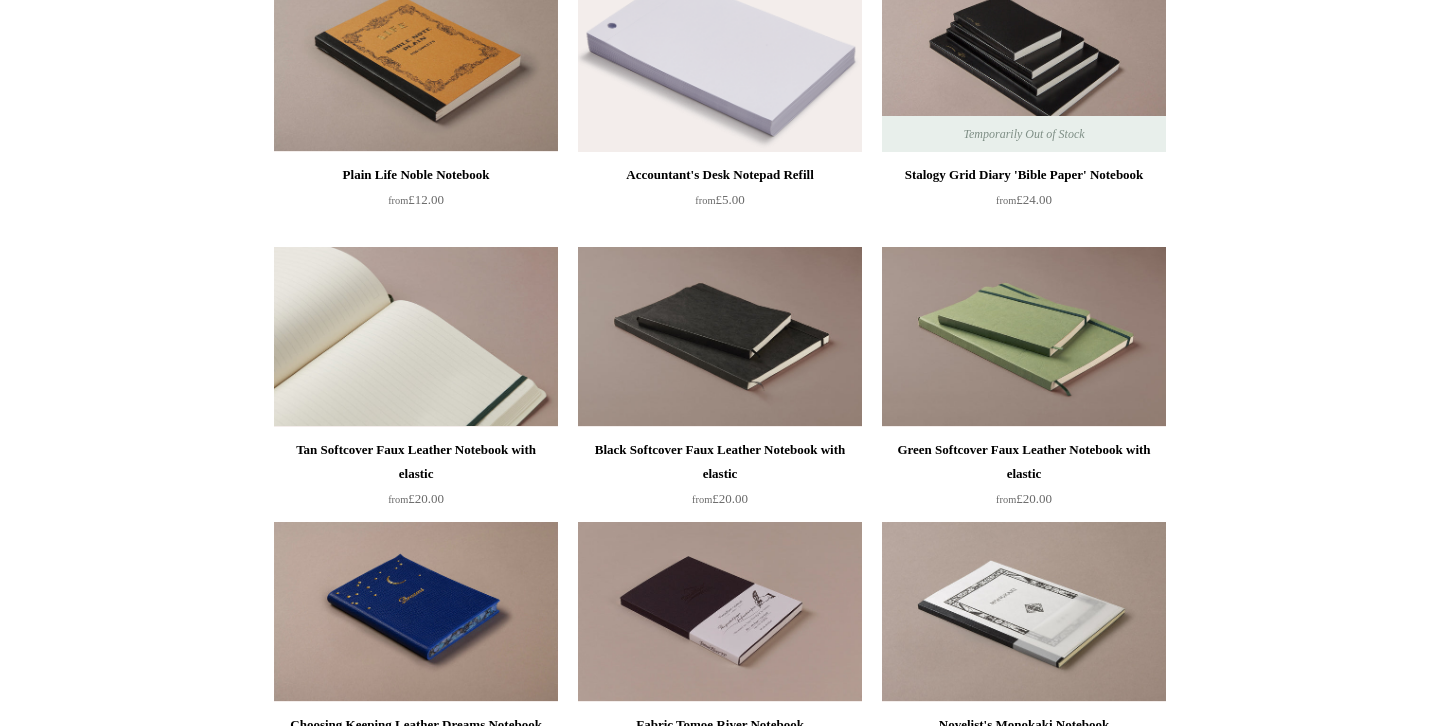 click at bounding box center [416, 337] 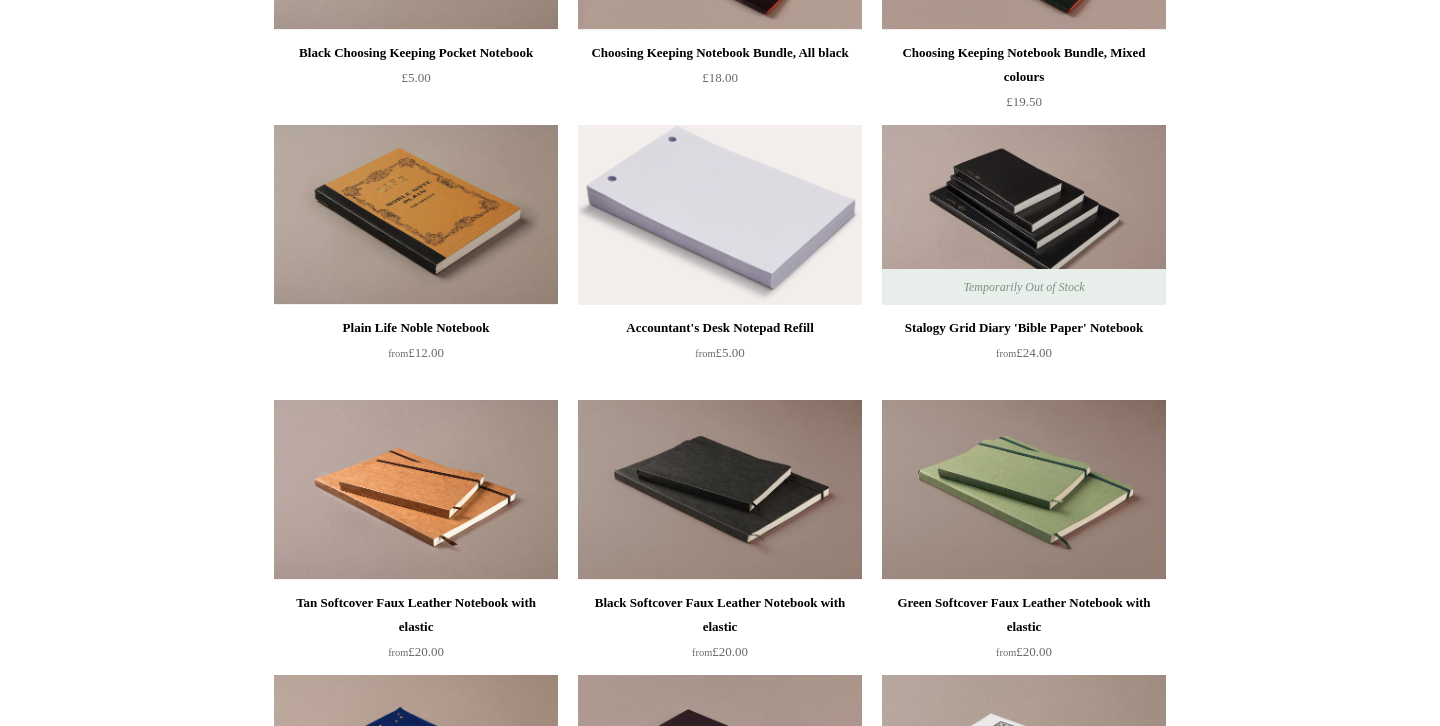 scroll, scrollTop: 4809, scrollLeft: 0, axis: vertical 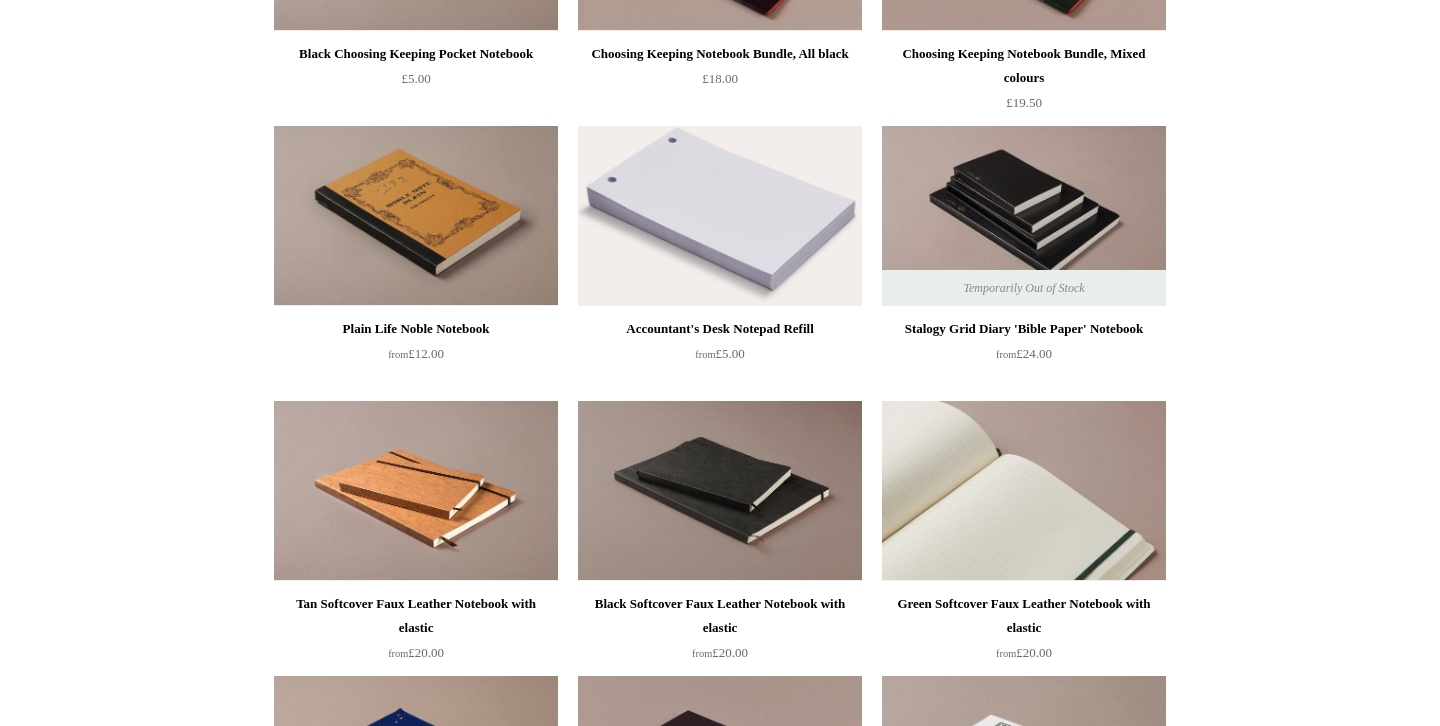 click at bounding box center [1024, 491] 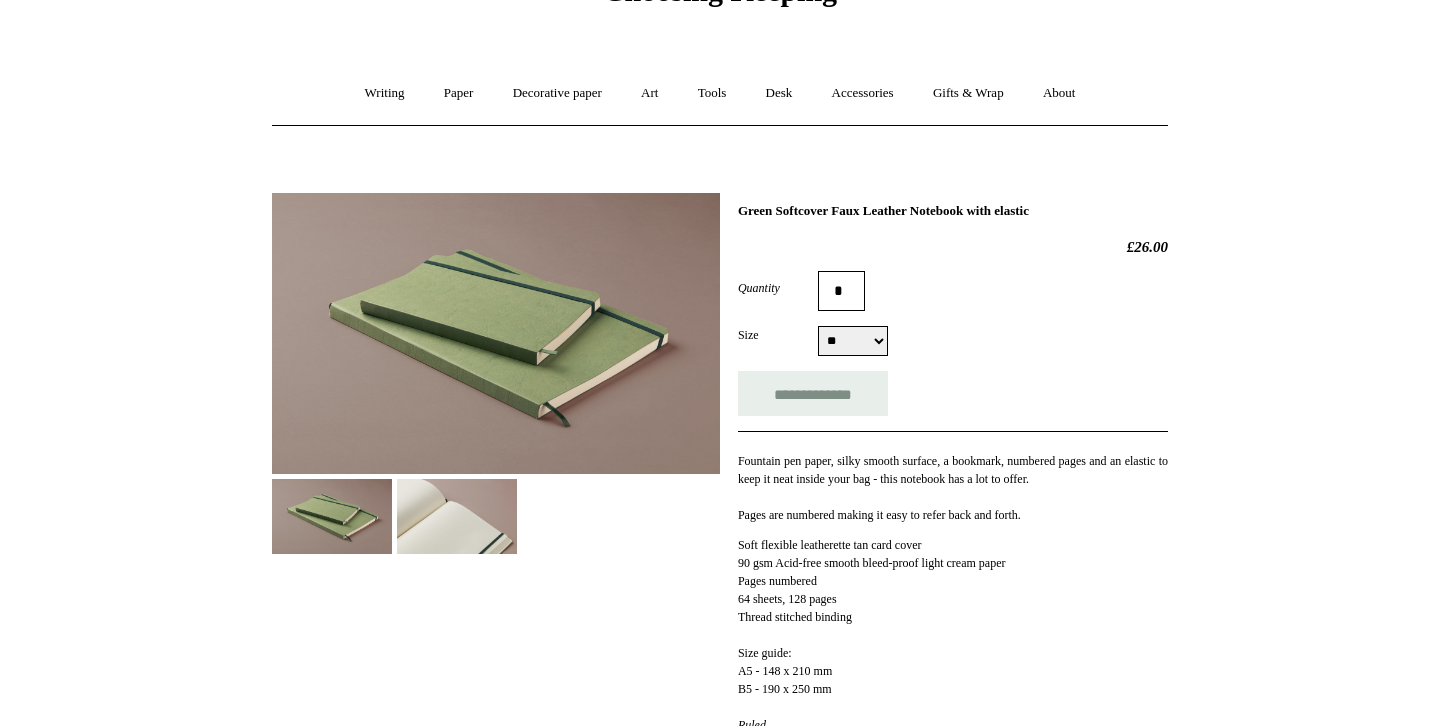 scroll, scrollTop: 113, scrollLeft: 0, axis: vertical 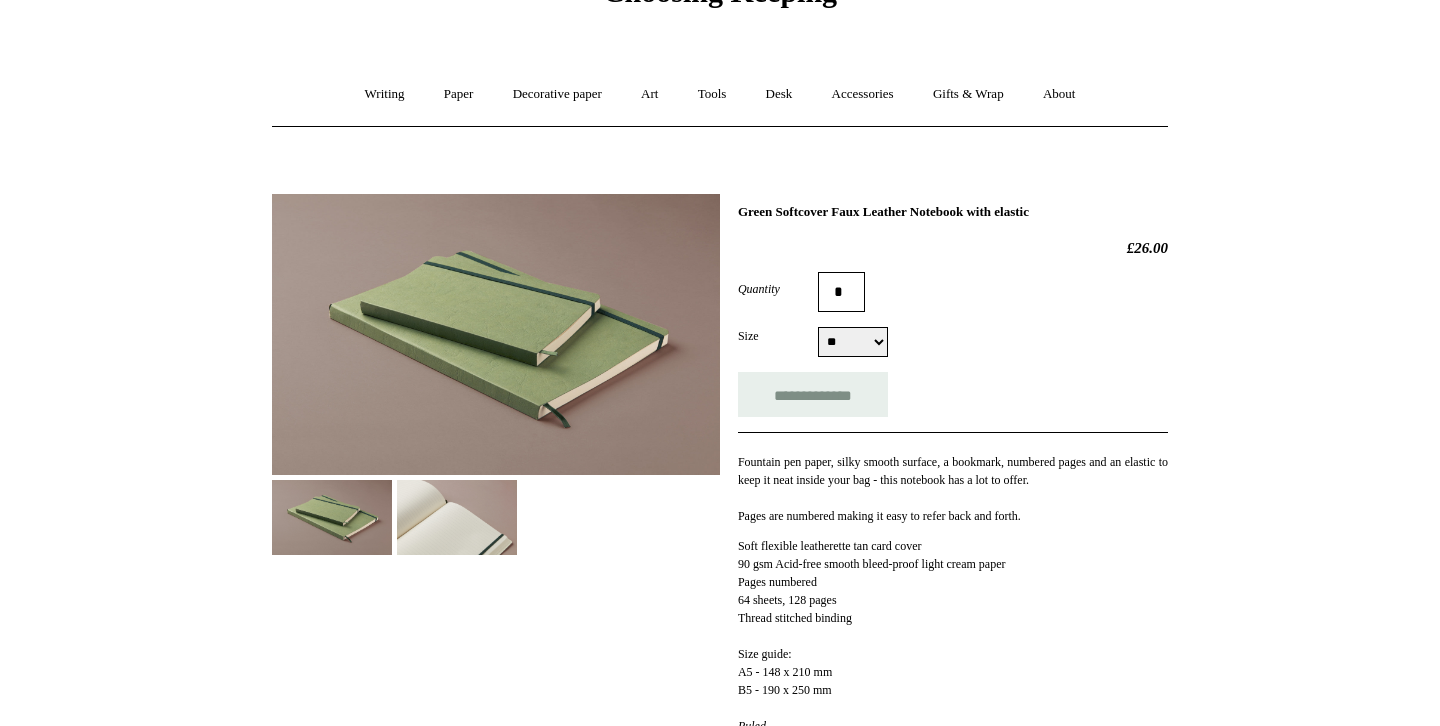 click on "** **" at bounding box center (853, 342) 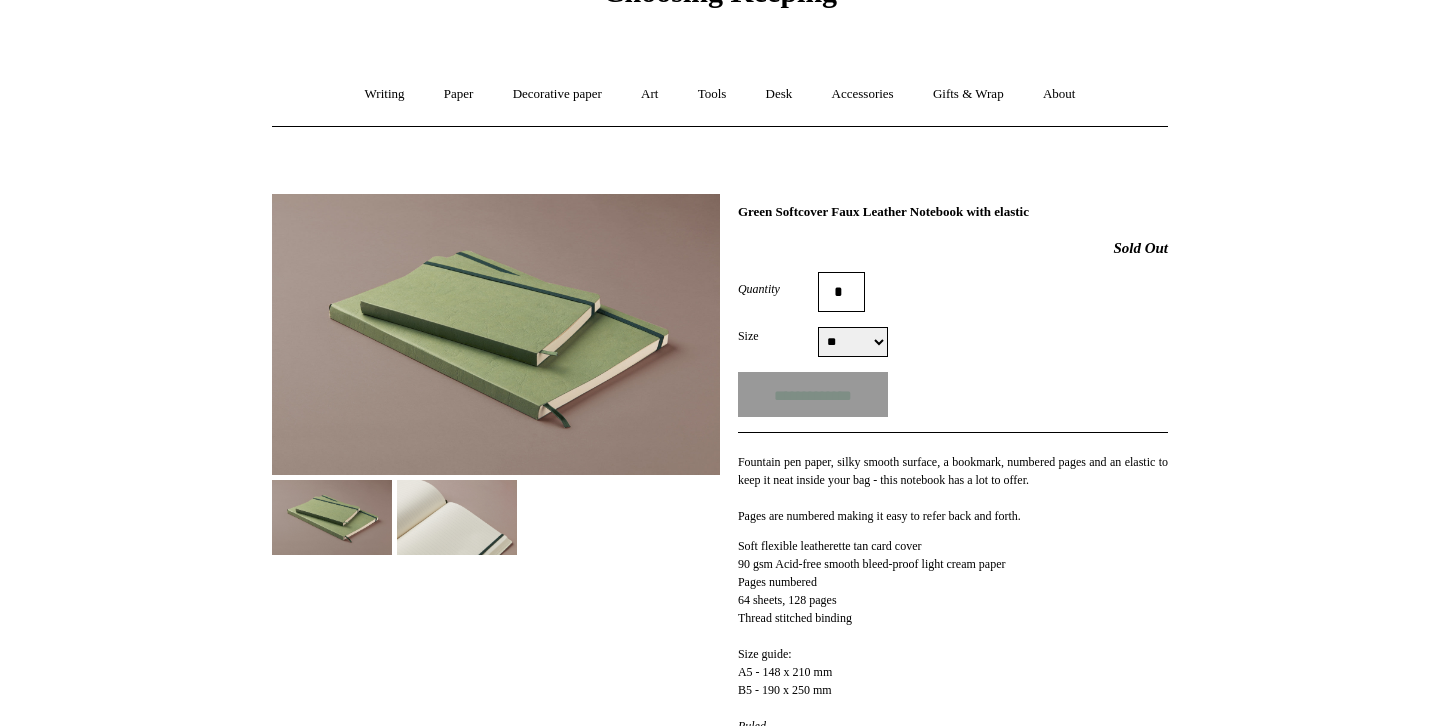 click on "** **" at bounding box center (853, 342) 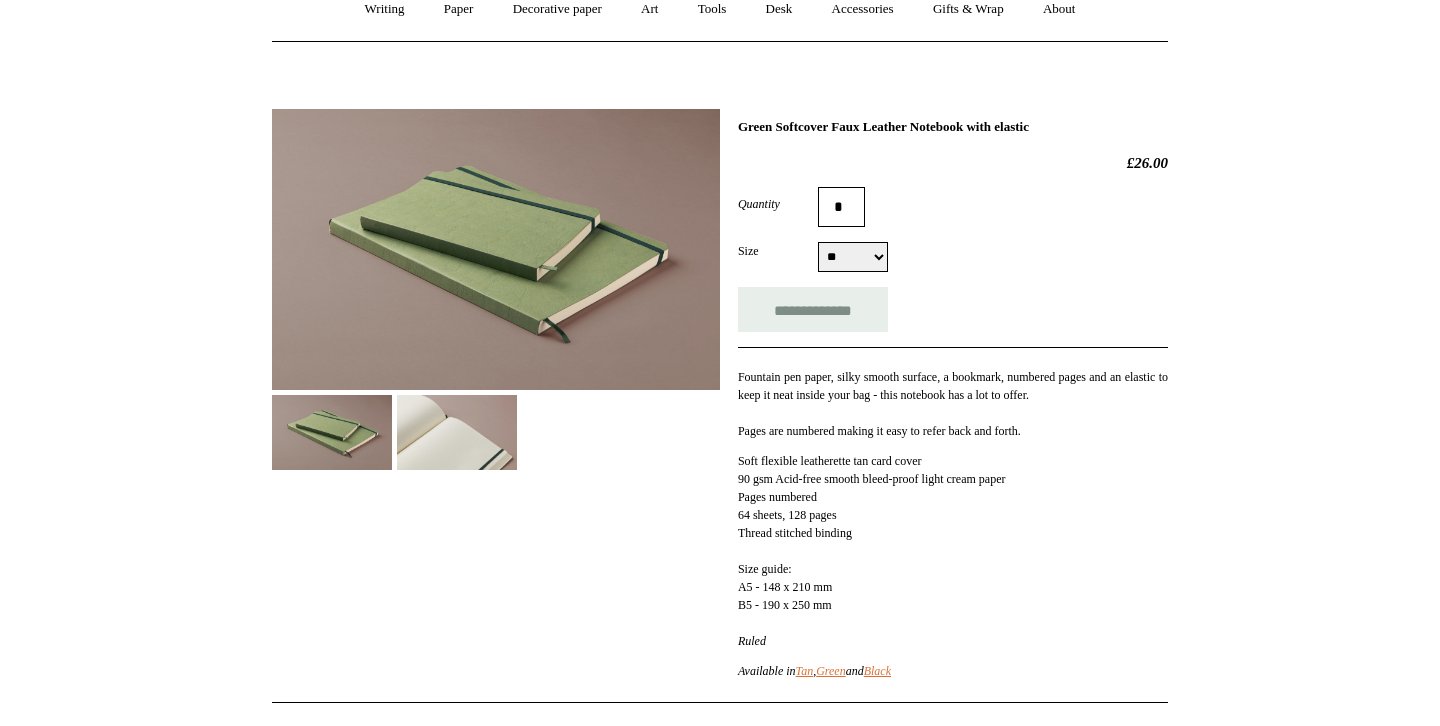scroll, scrollTop: 223, scrollLeft: 0, axis: vertical 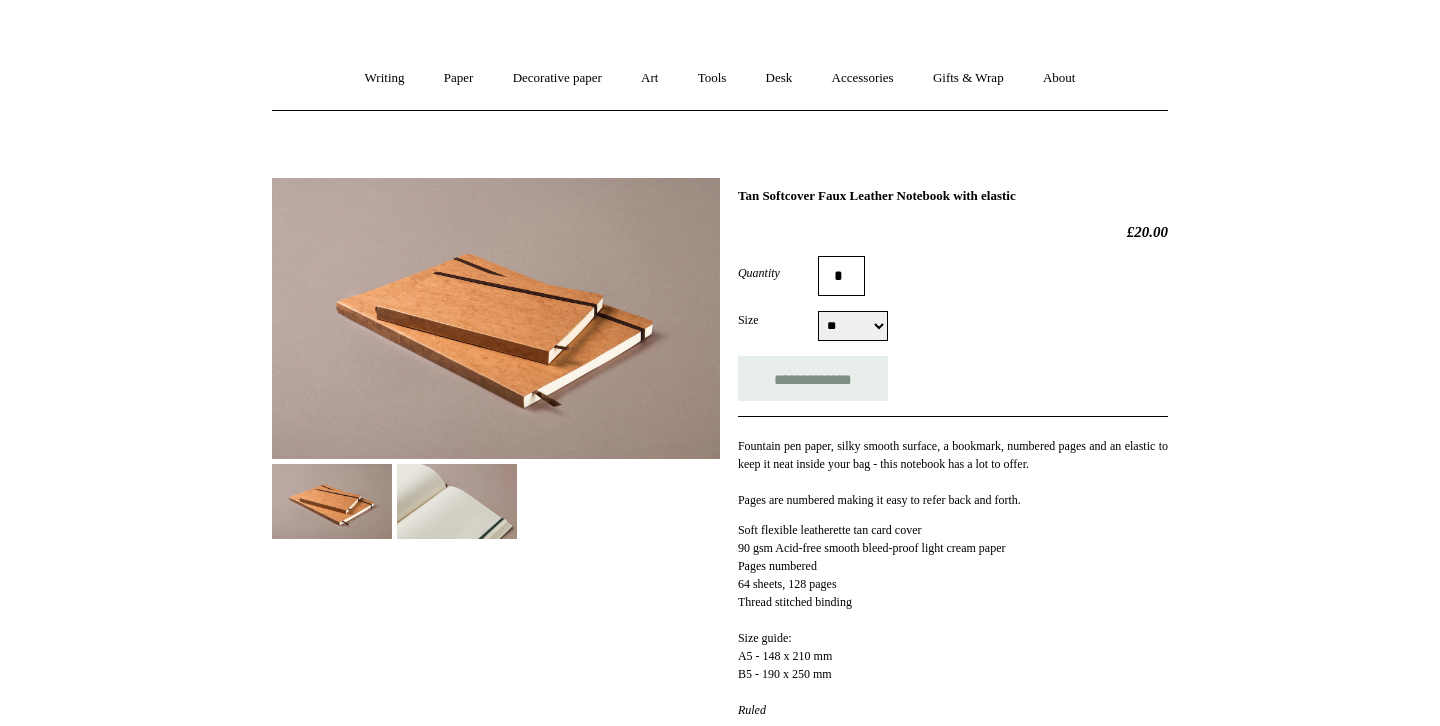 click on "** **" at bounding box center (853, 326) 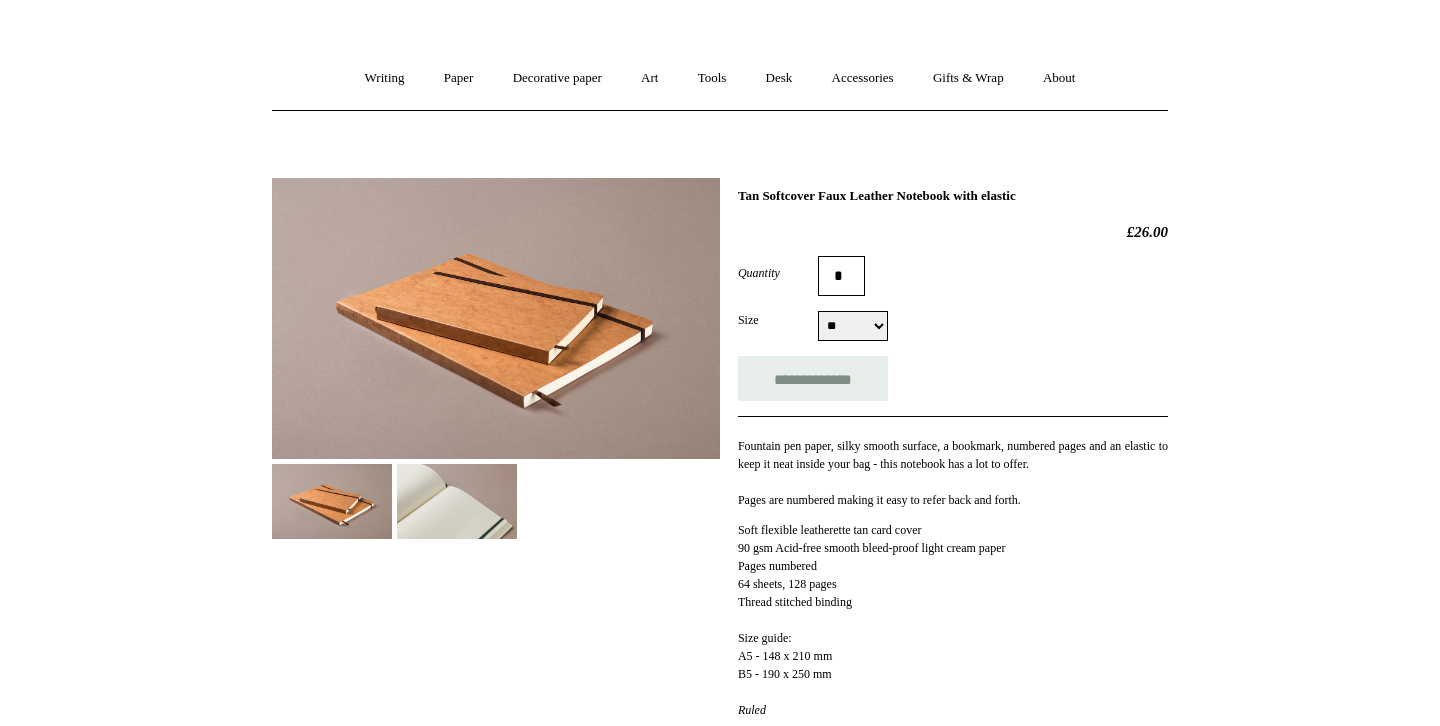 click on "** **" at bounding box center [853, 326] 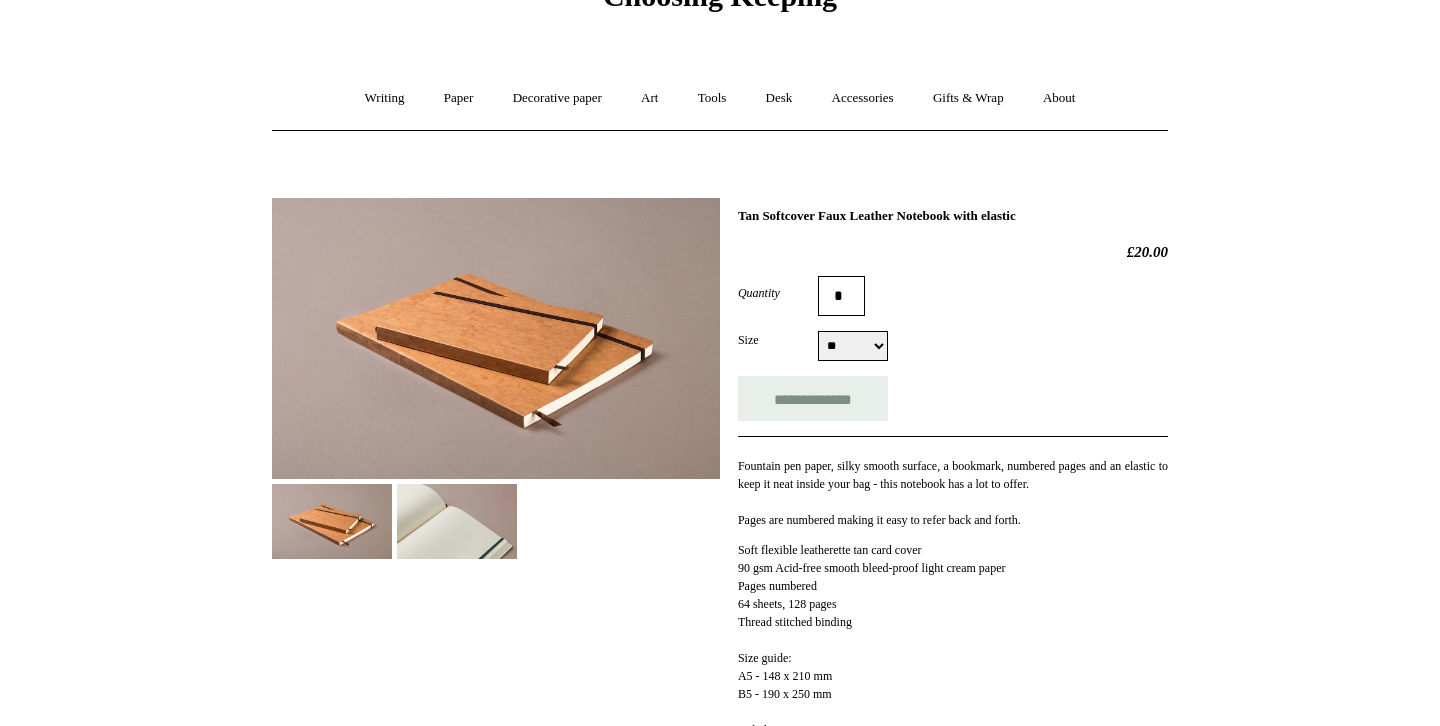 scroll, scrollTop: 108, scrollLeft: 0, axis: vertical 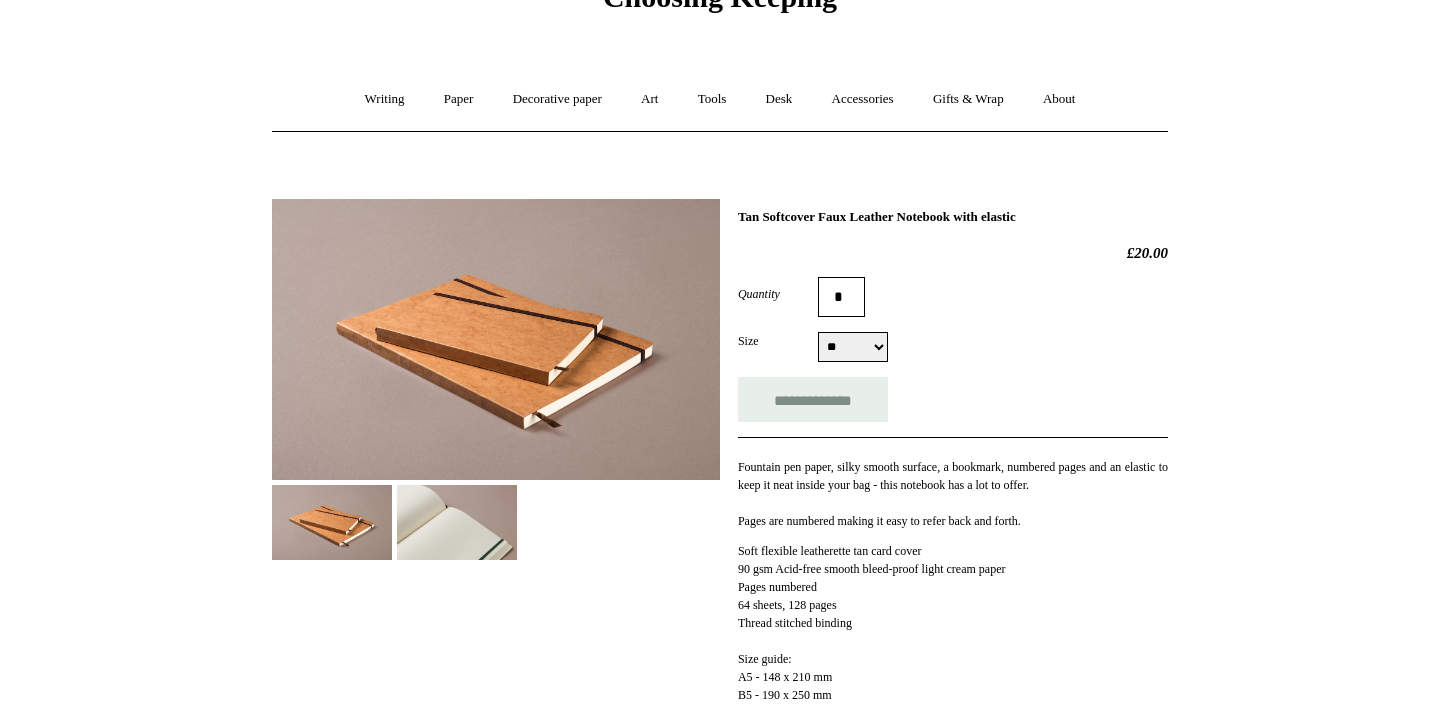 click at bounding box center [496, 339] 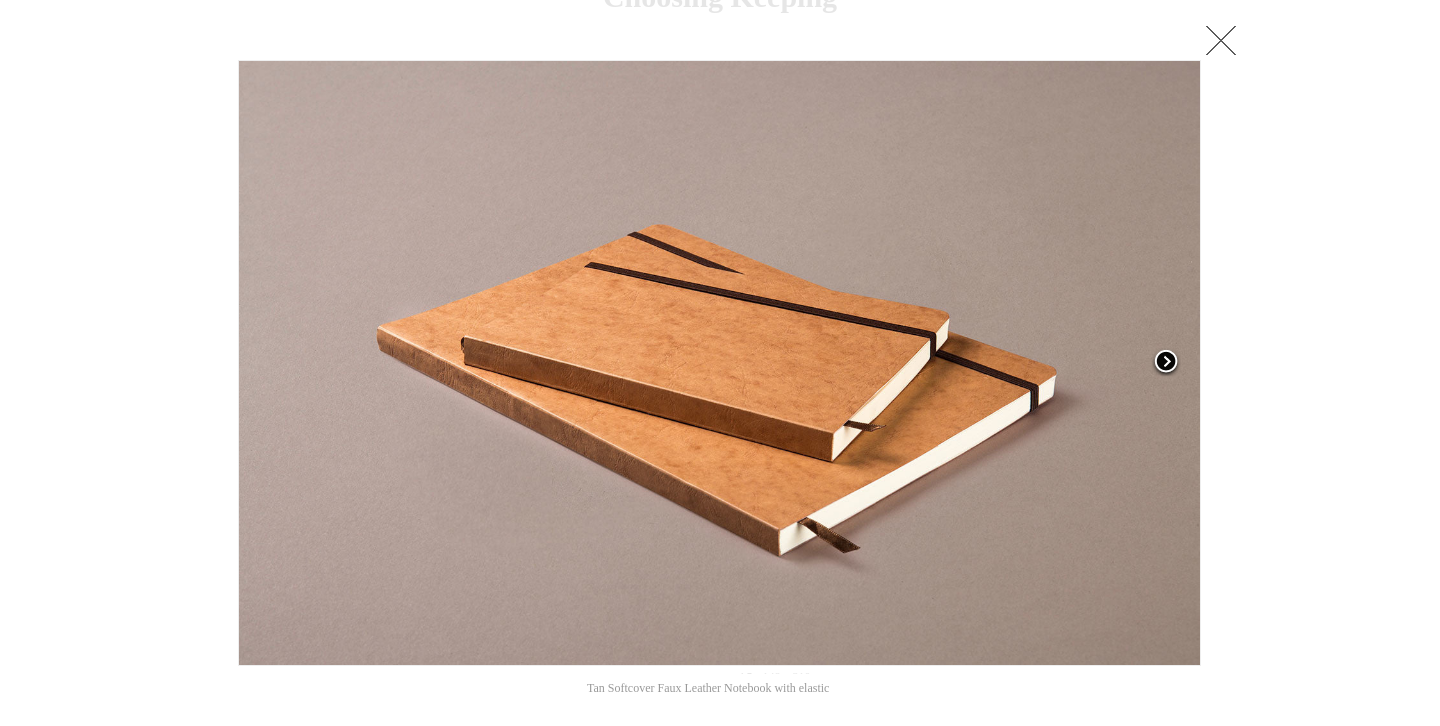 click at bounding box center (1166, 363) 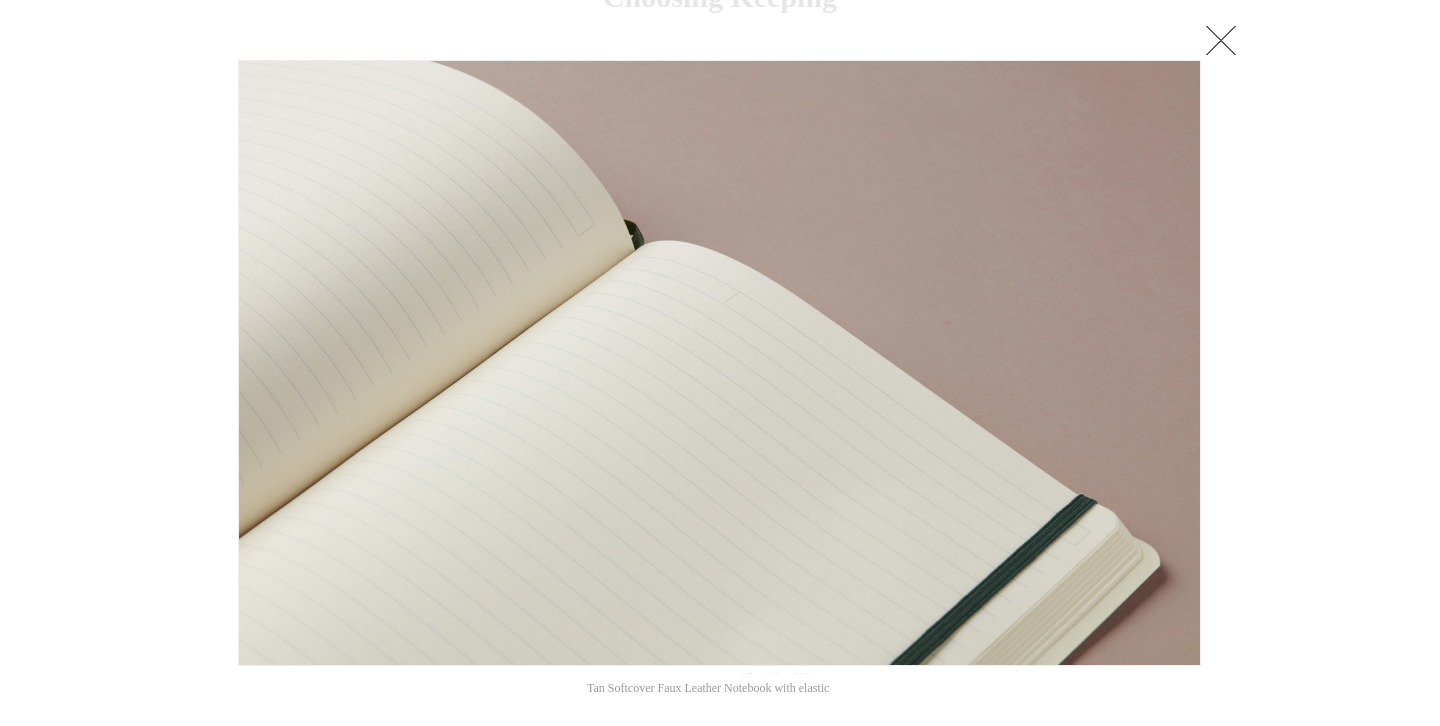 click at bounding box center (1221, 40) 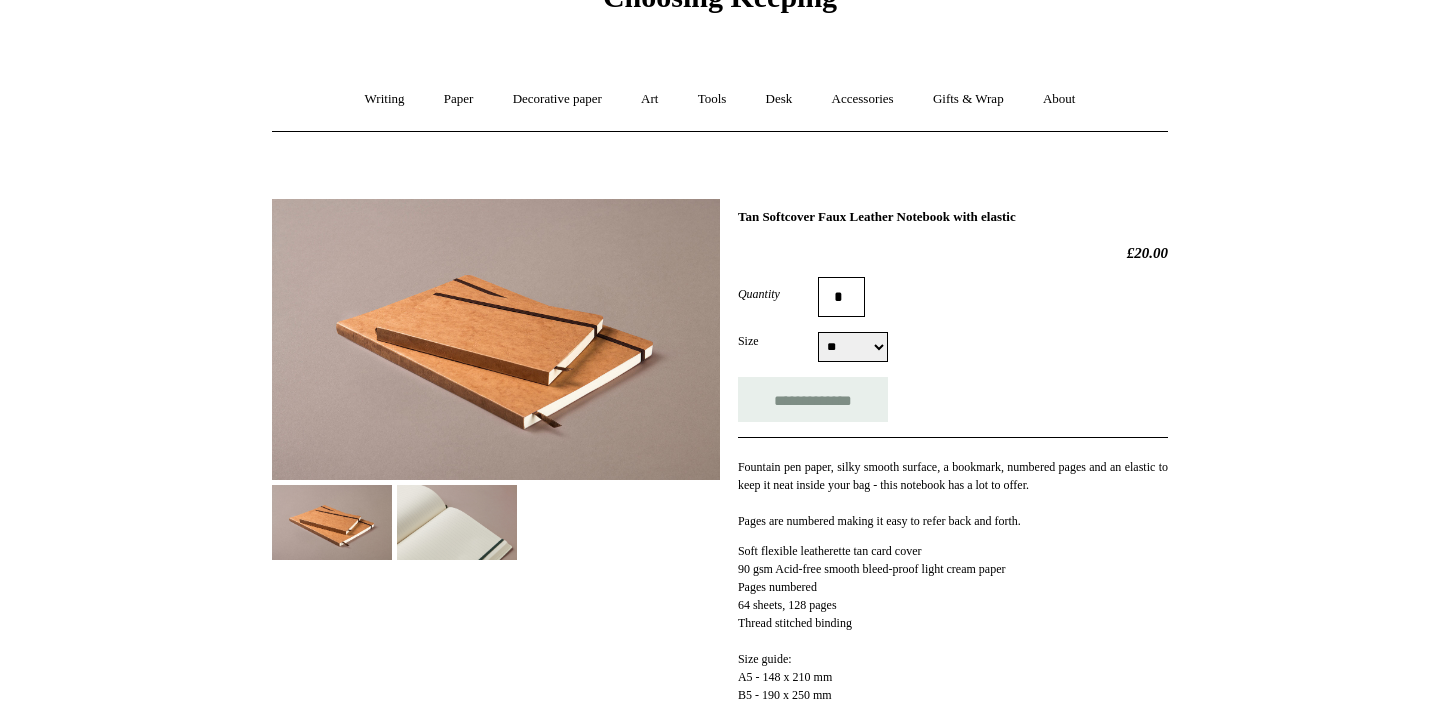 scroll, scrollTop: 0, scrollLeft: 0, axis: both 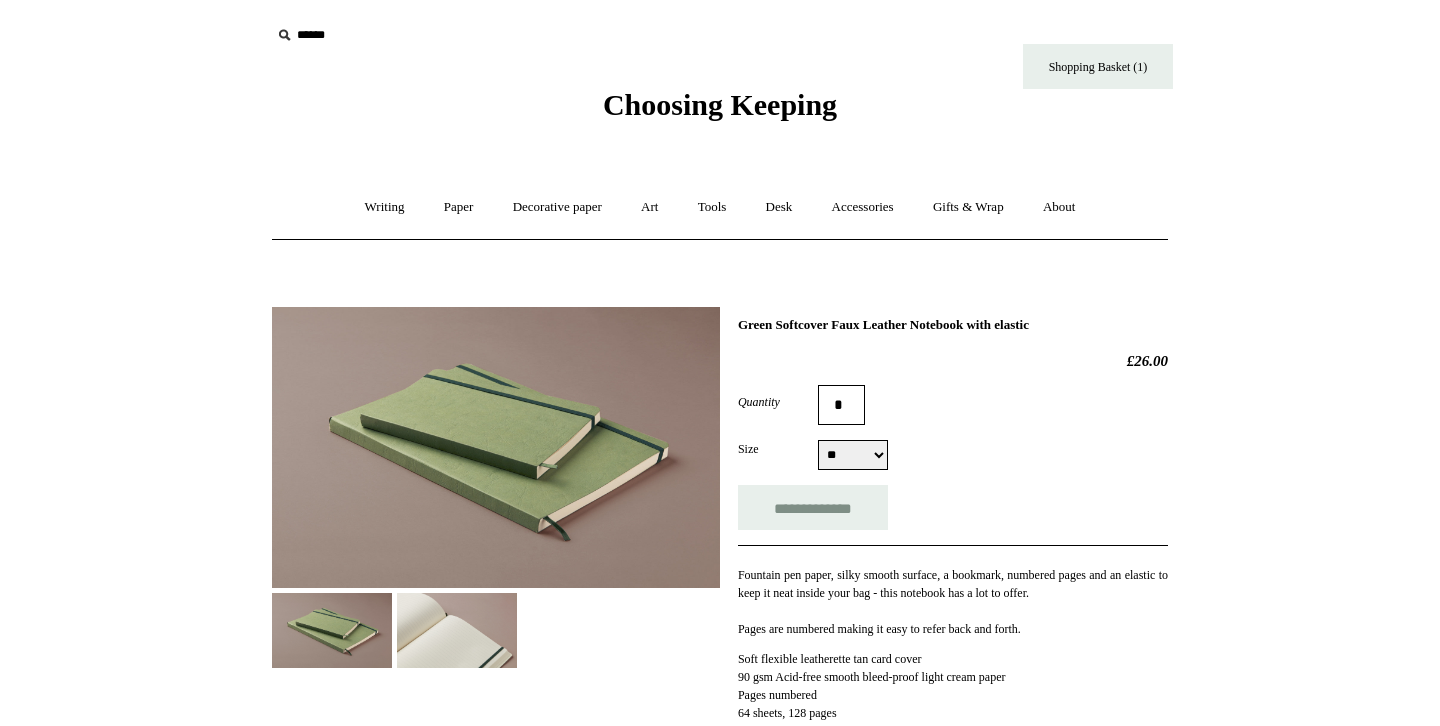 select on "**" 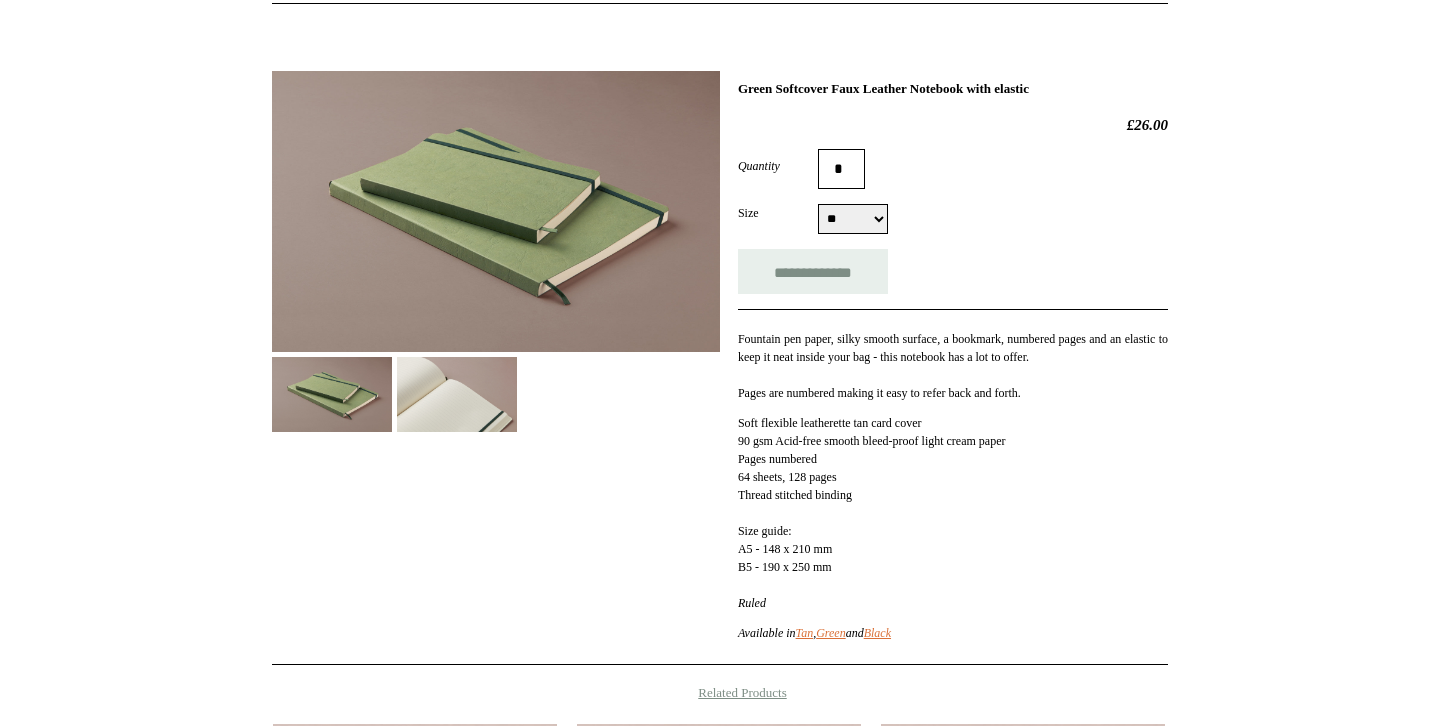 scroll, scrollTop: 242, scrollLeft: 0, axis: vertical 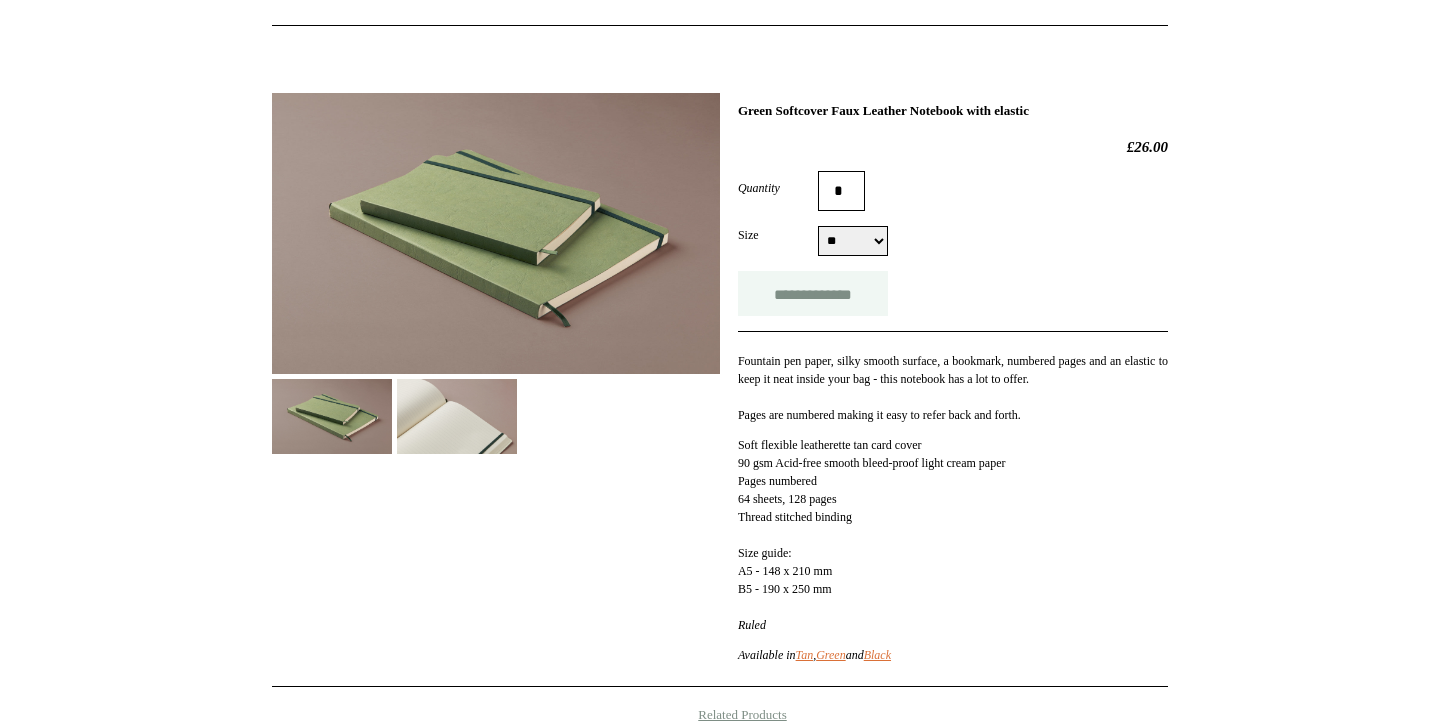 click on "**********" at bounding box center (813, 293) 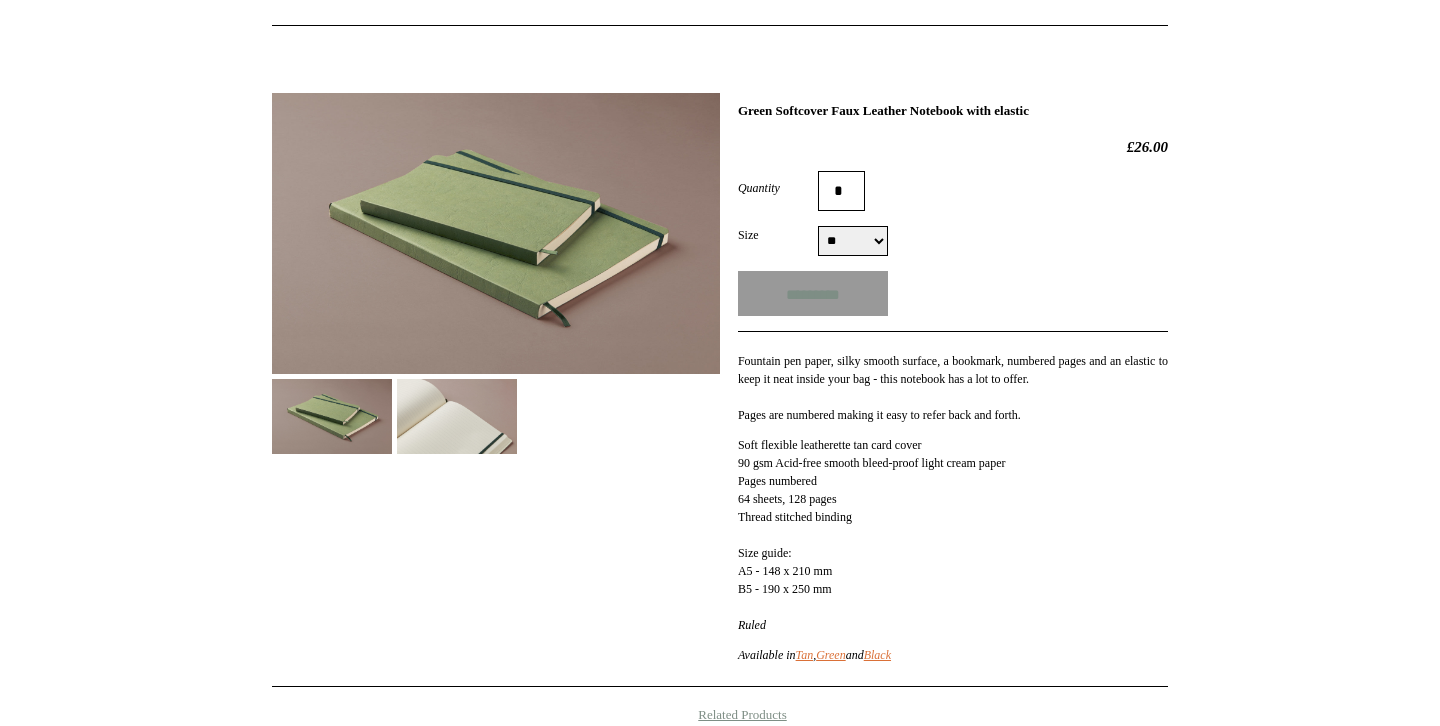type on "**********" 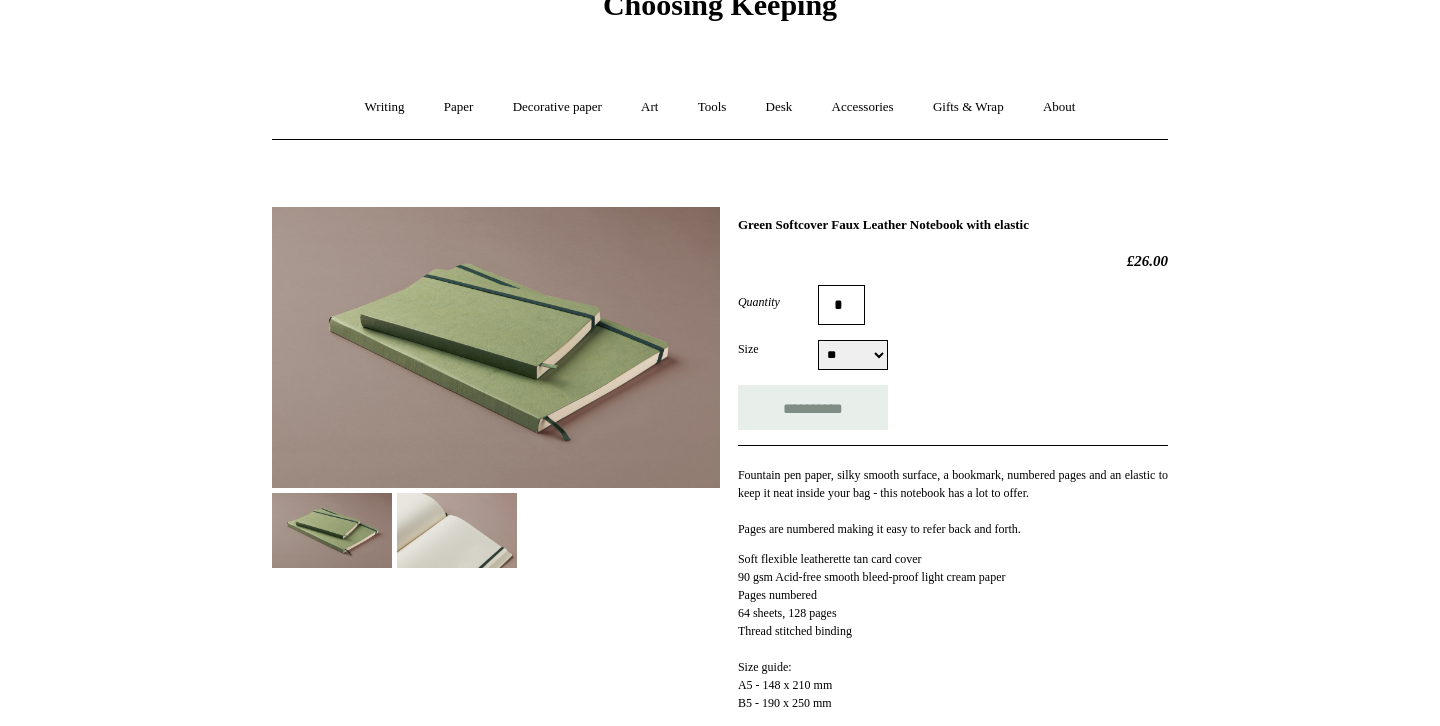 scroll, scrollTop: 0, scrollLeft: 0, axis: both 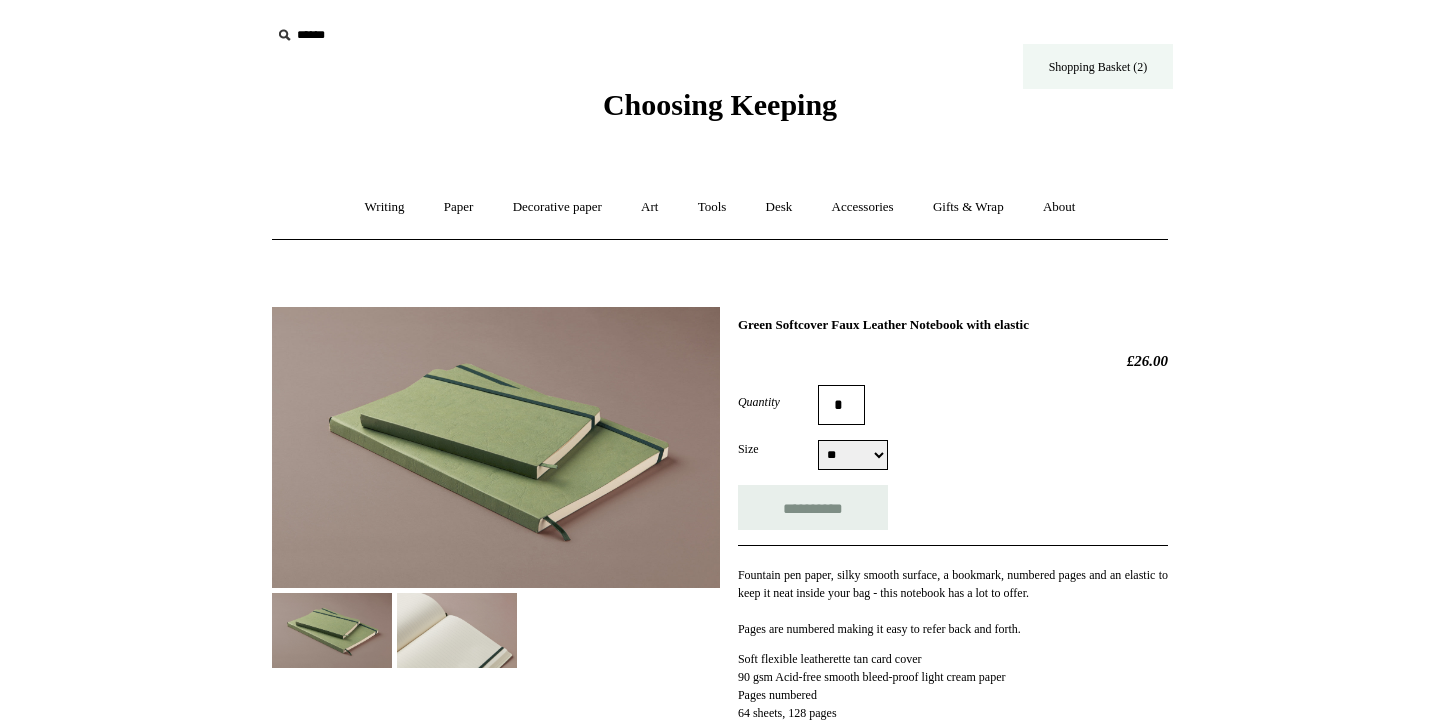click on "Shopping Basket (2)" at bounding box center (1098, 66) 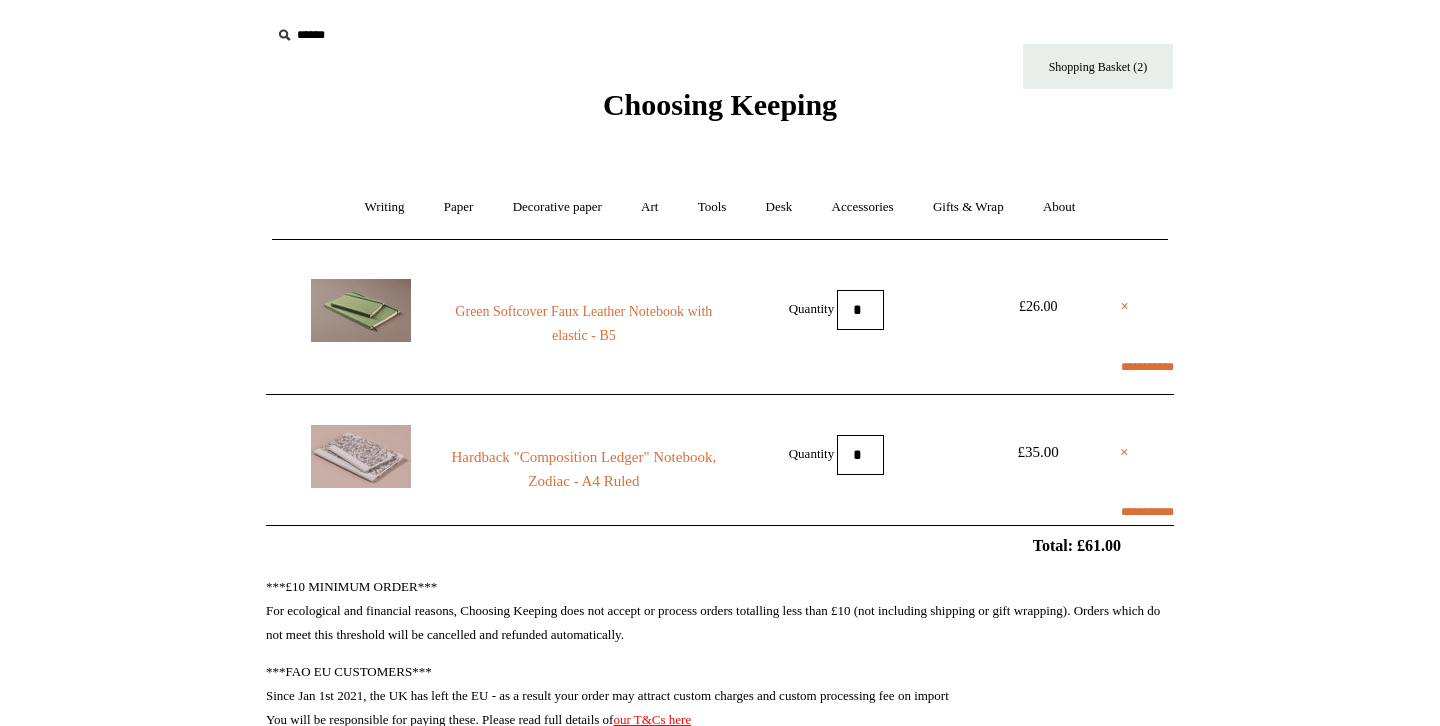 scroll, scrollTop: 0, scrollLeft: 0, axis: both 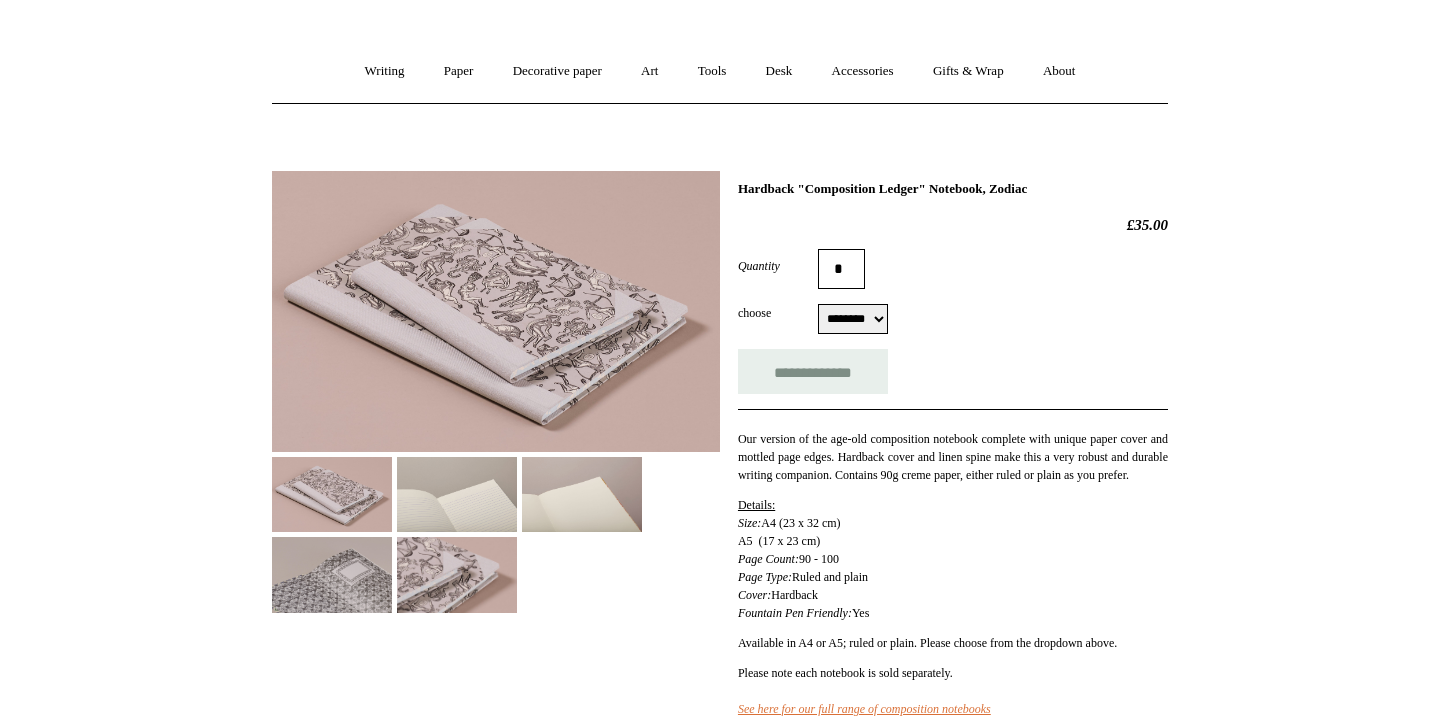 click on "******** ******** ******** ********" at bounding box center [853, 319] 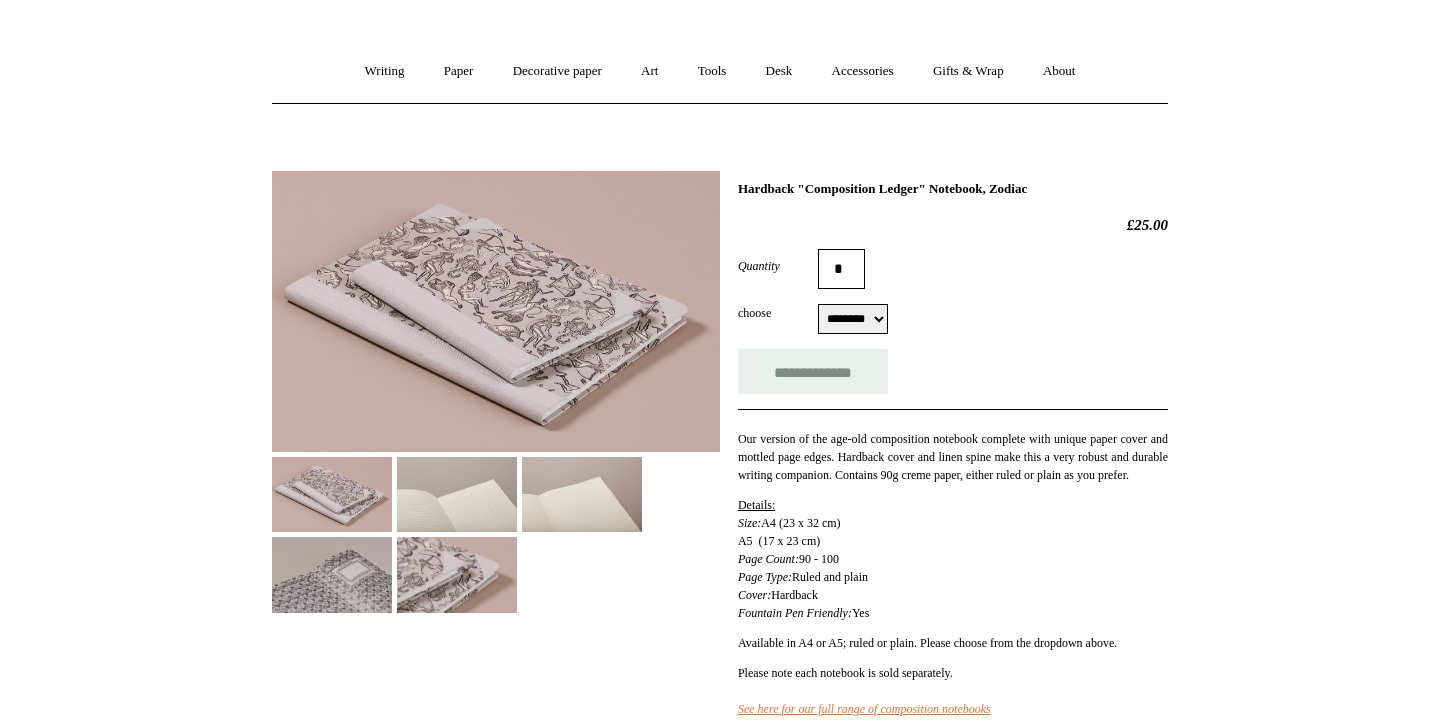 click on "******** ******** ******** ********" at bounding box center [853, 319] 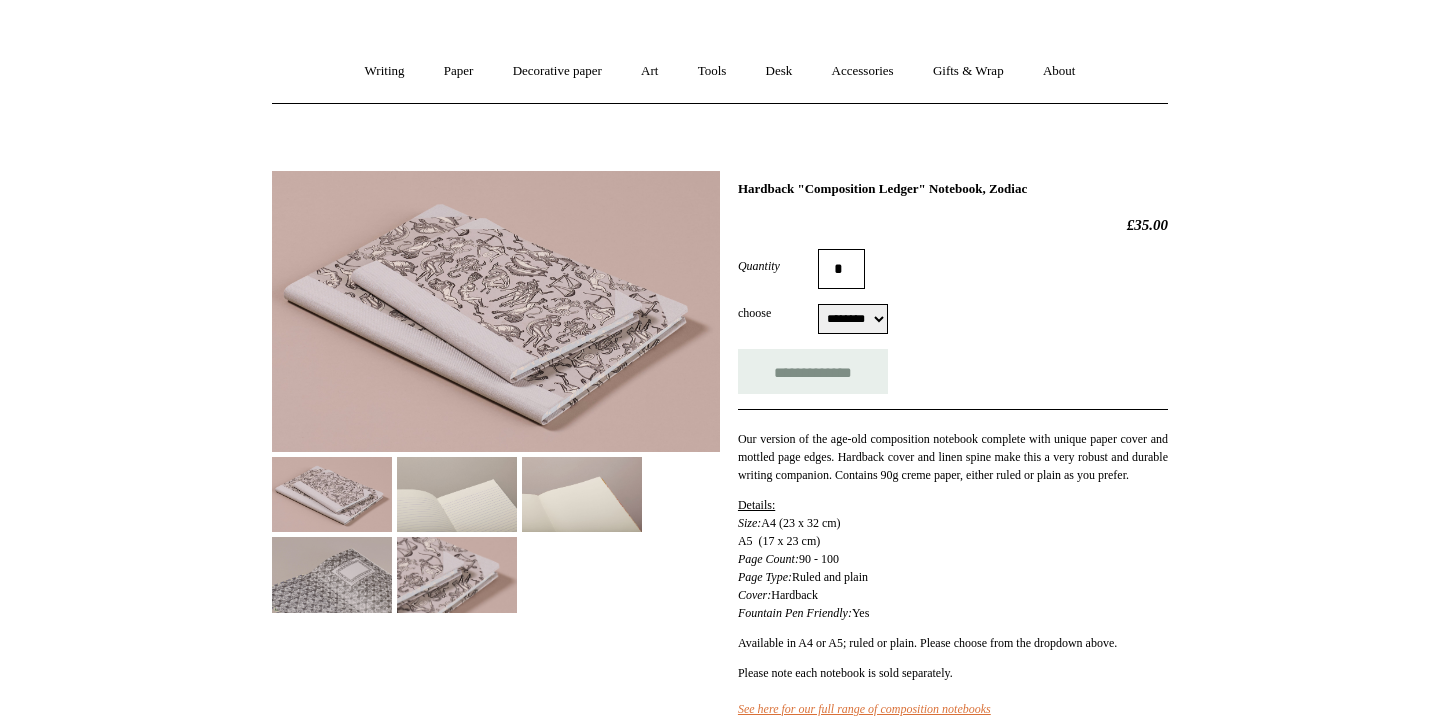 click on "******** ******** ******** ********" at bounding box center [853, 319] 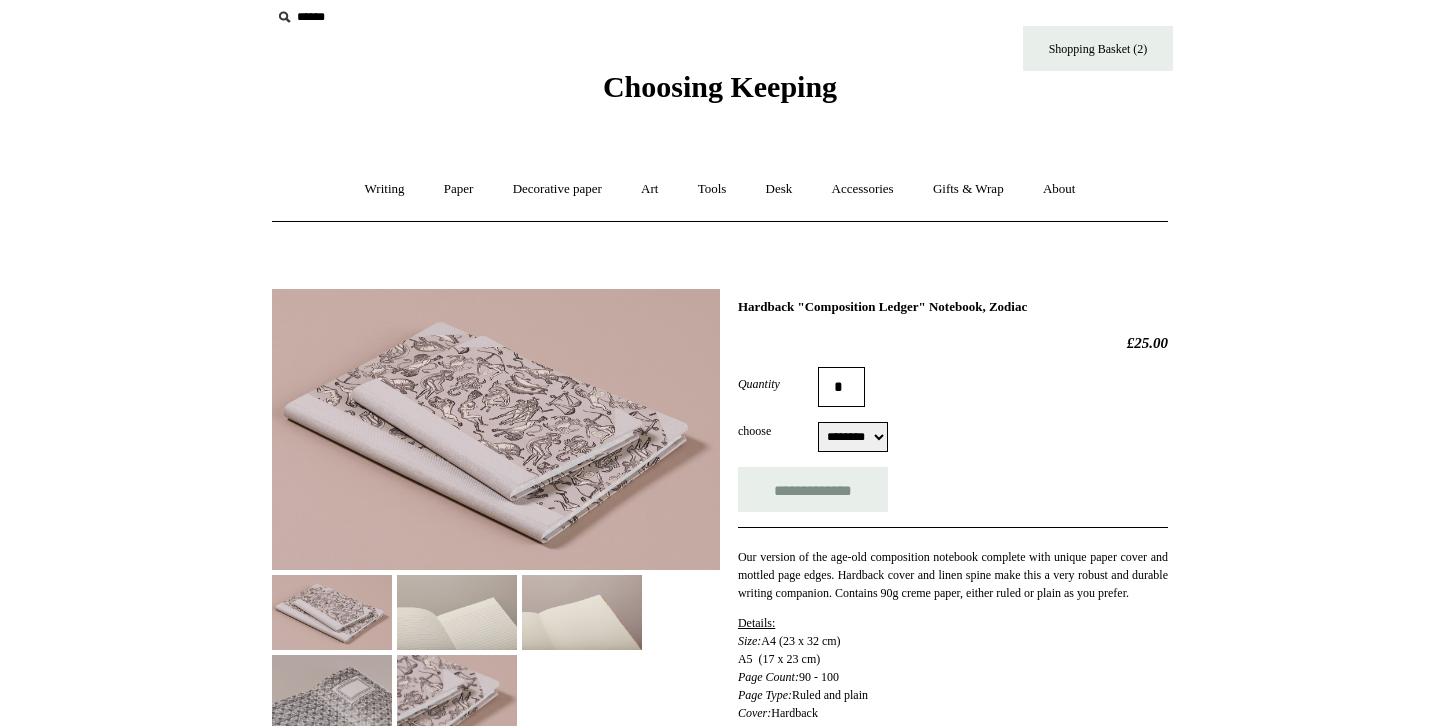 scroll, scrollTop: 0, scrollLeft: 0, axis: both 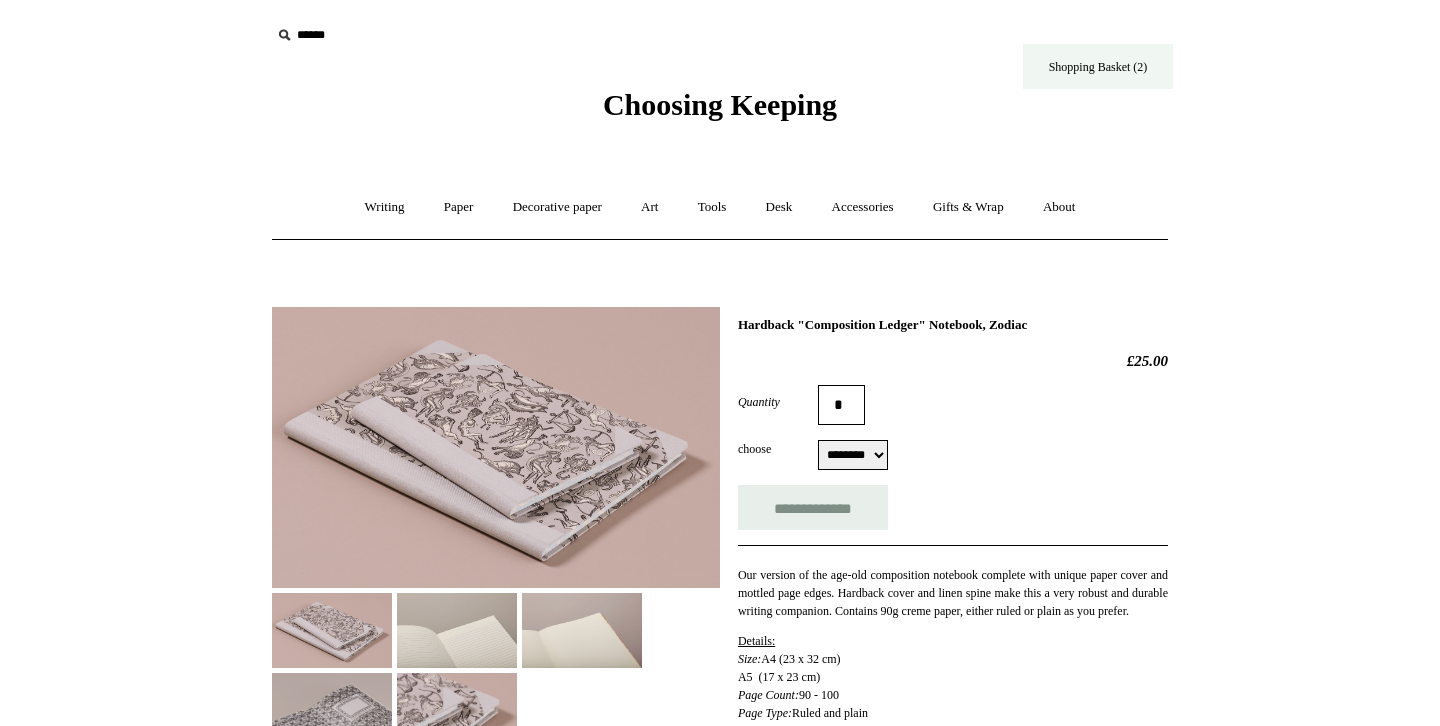 click on "Shopping Basket (2)" at bounding box center [1098, 66] 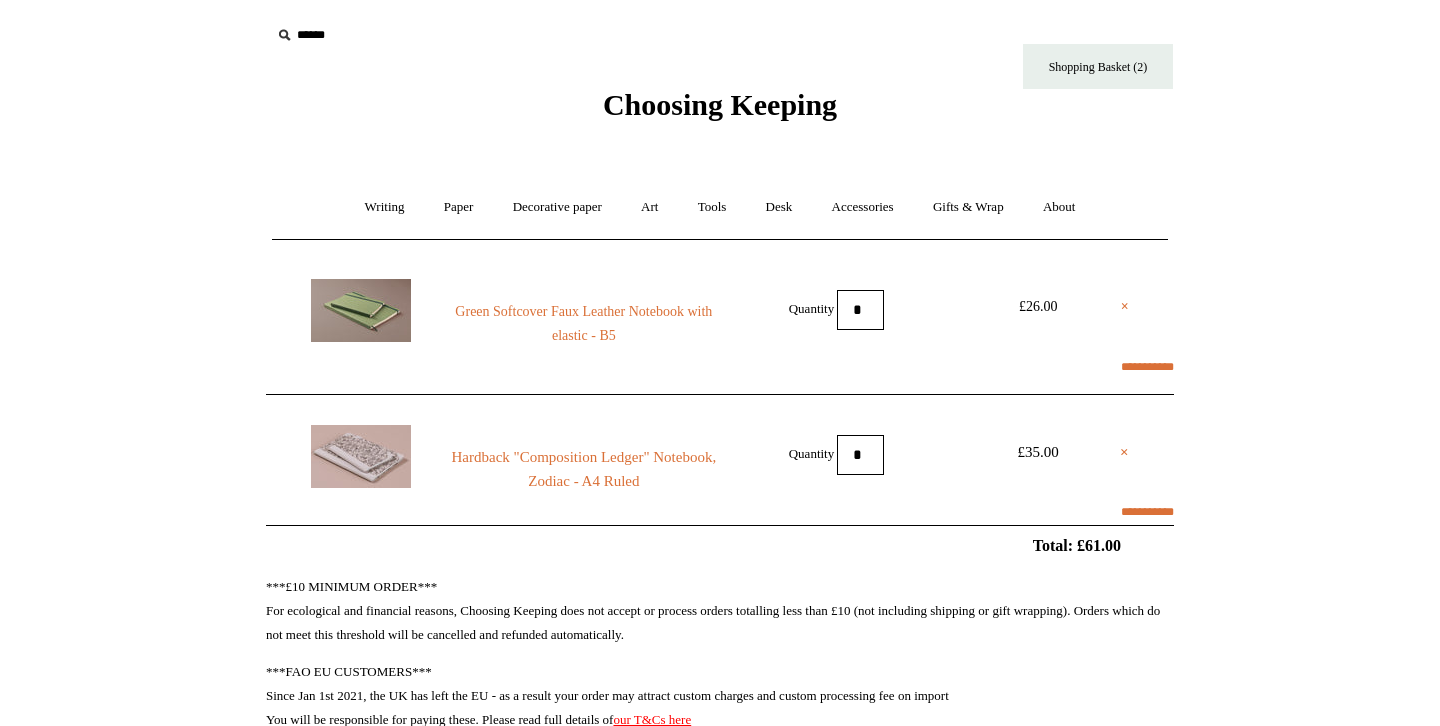 scroll, scrollTop: 0, scrollLeft: 0, axis: both 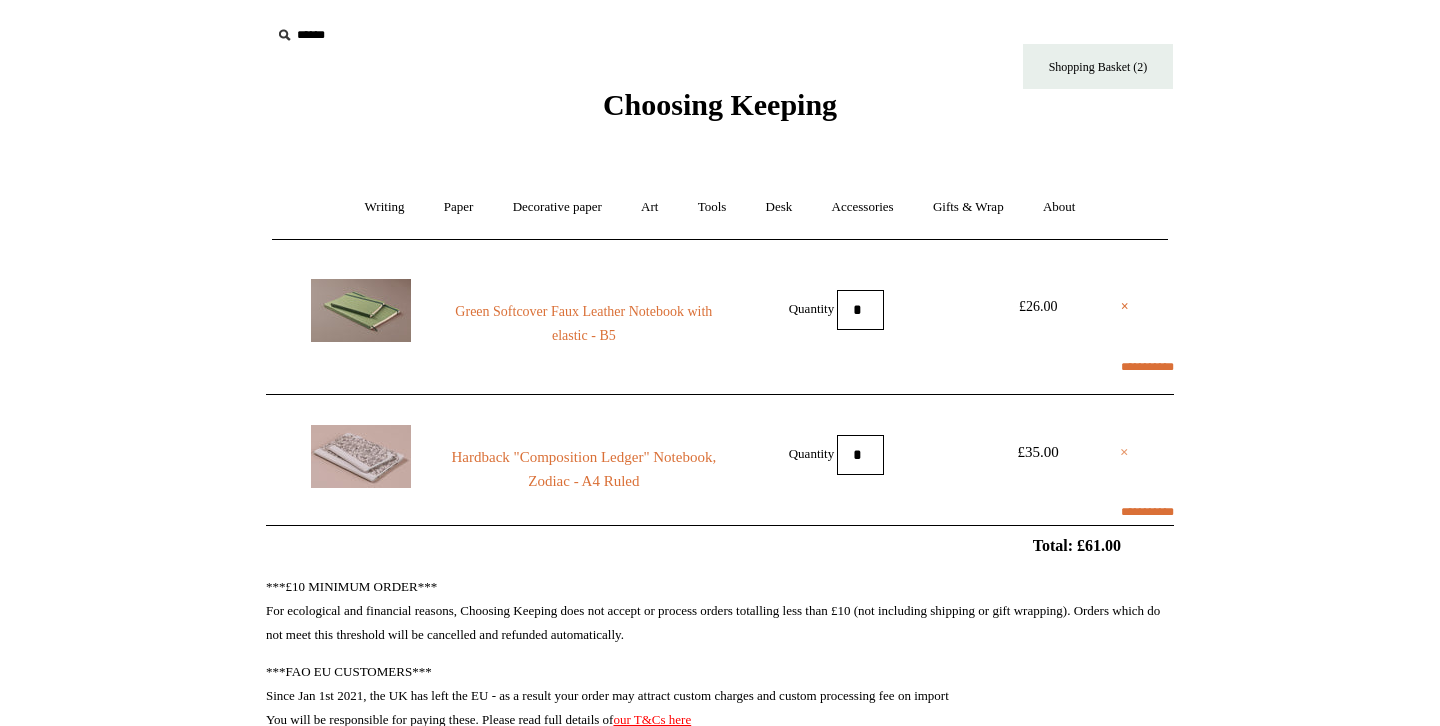 click on "×" at bounding box center (1124, 452) 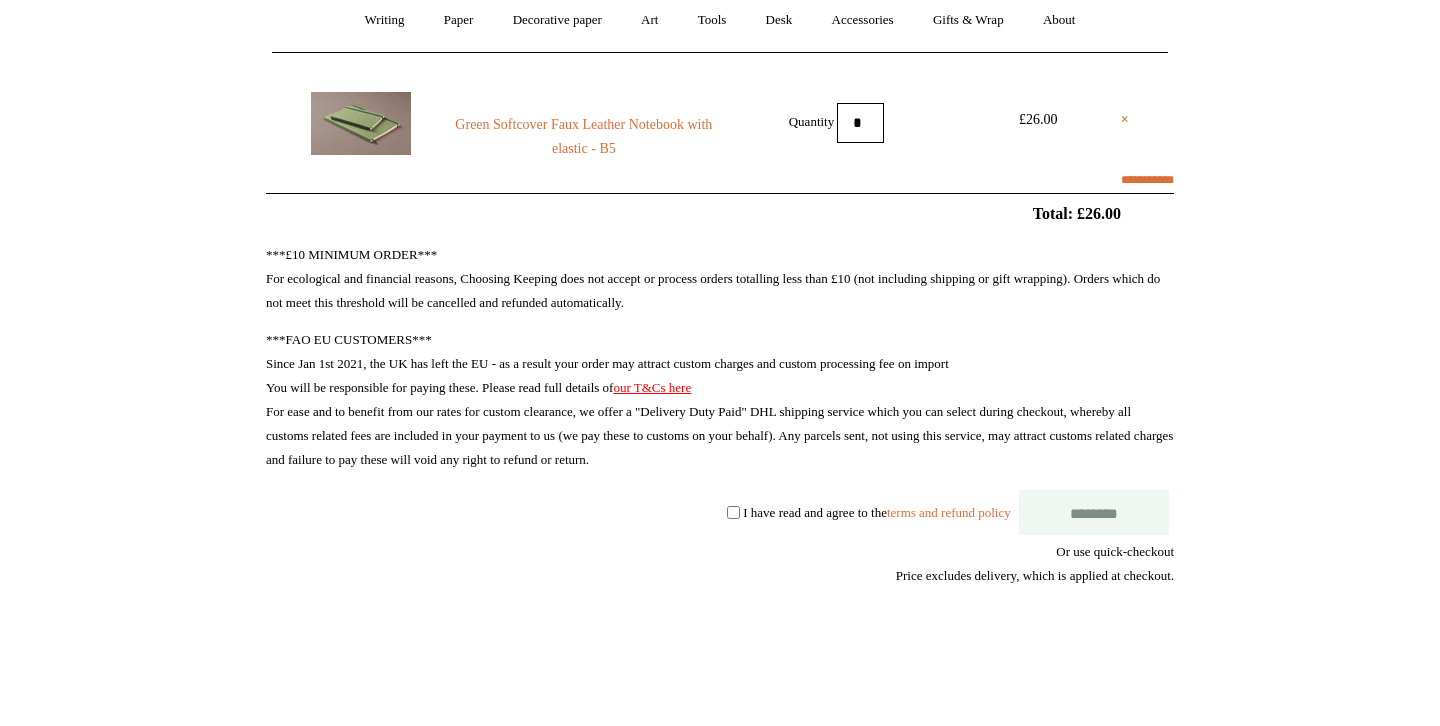 scroll, scrollTop: 195, scrollLeft: 0, axis: vertical 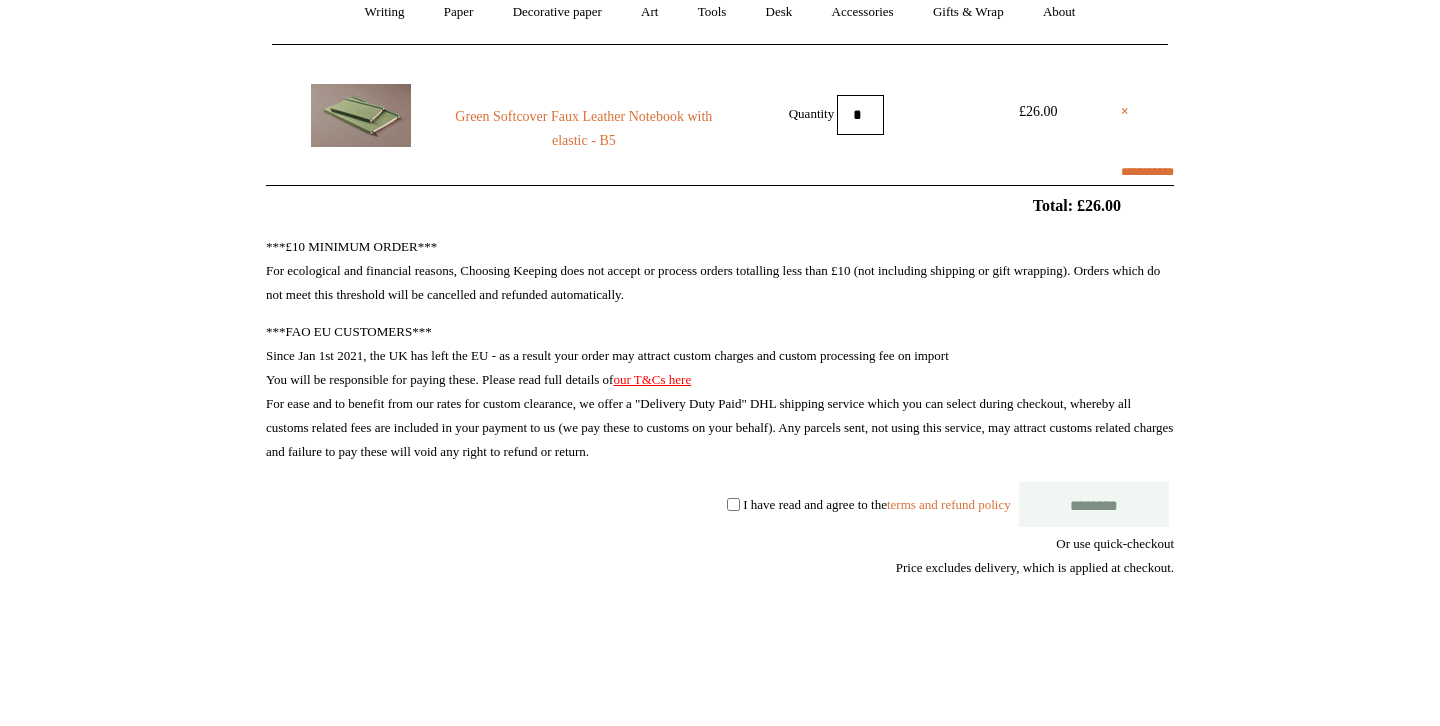 select on "**********" 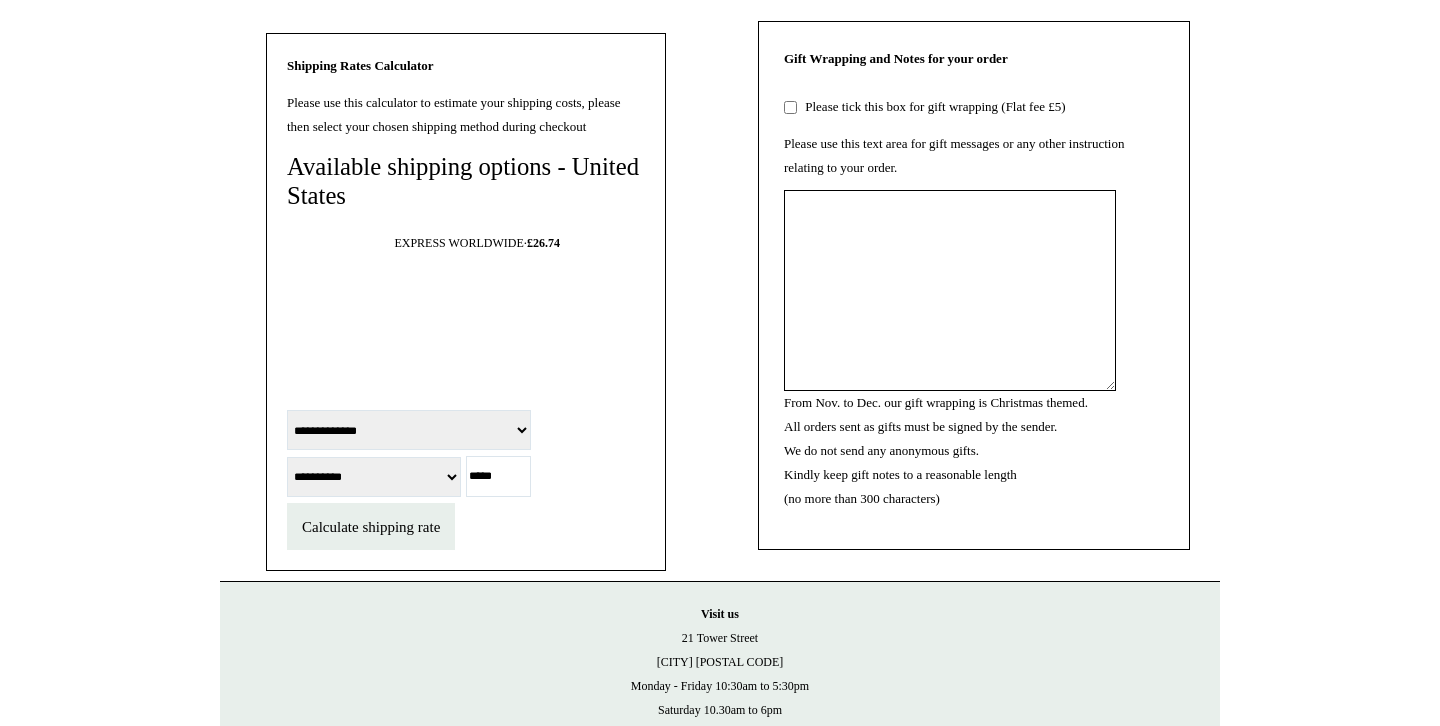 scroll, scrollTop: 957, scrollLeft: 0, axis: vertical 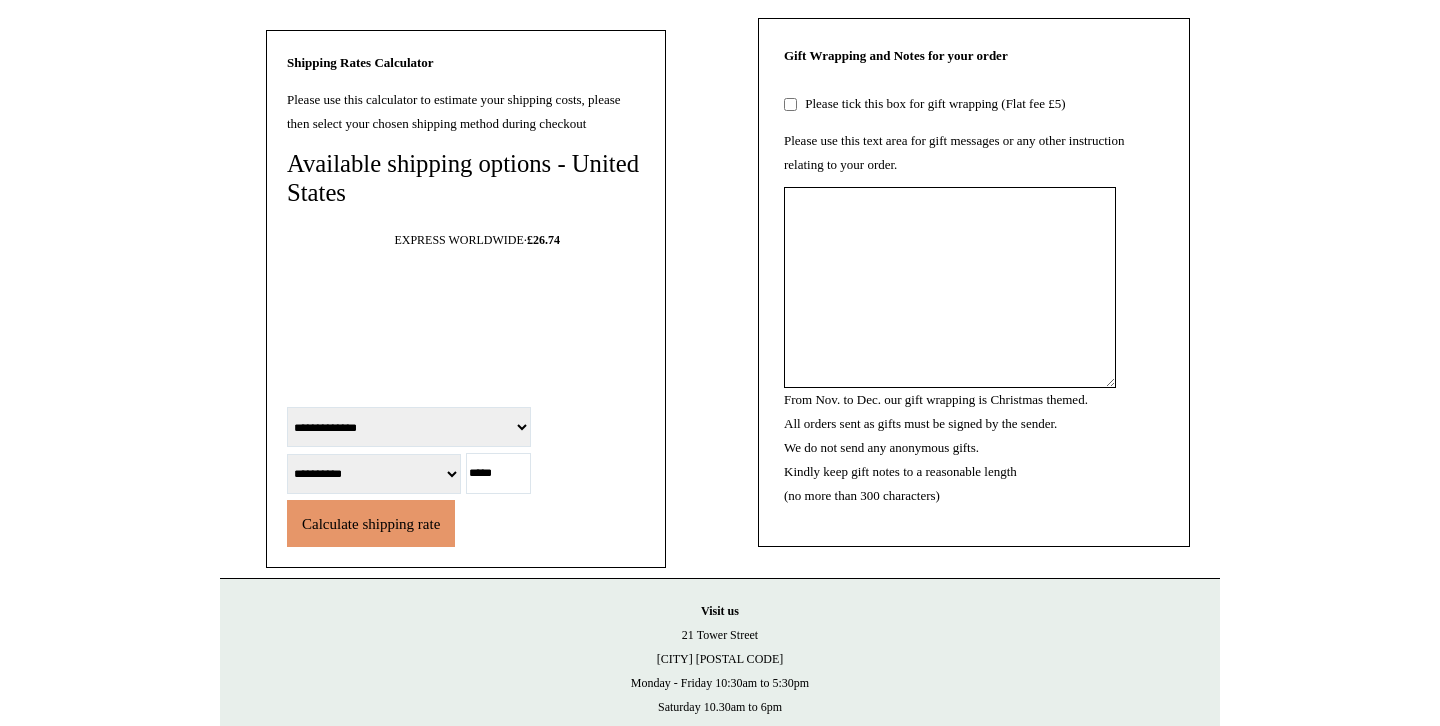 click on "Calculate shipping rate" at bounding box center (371, 524) 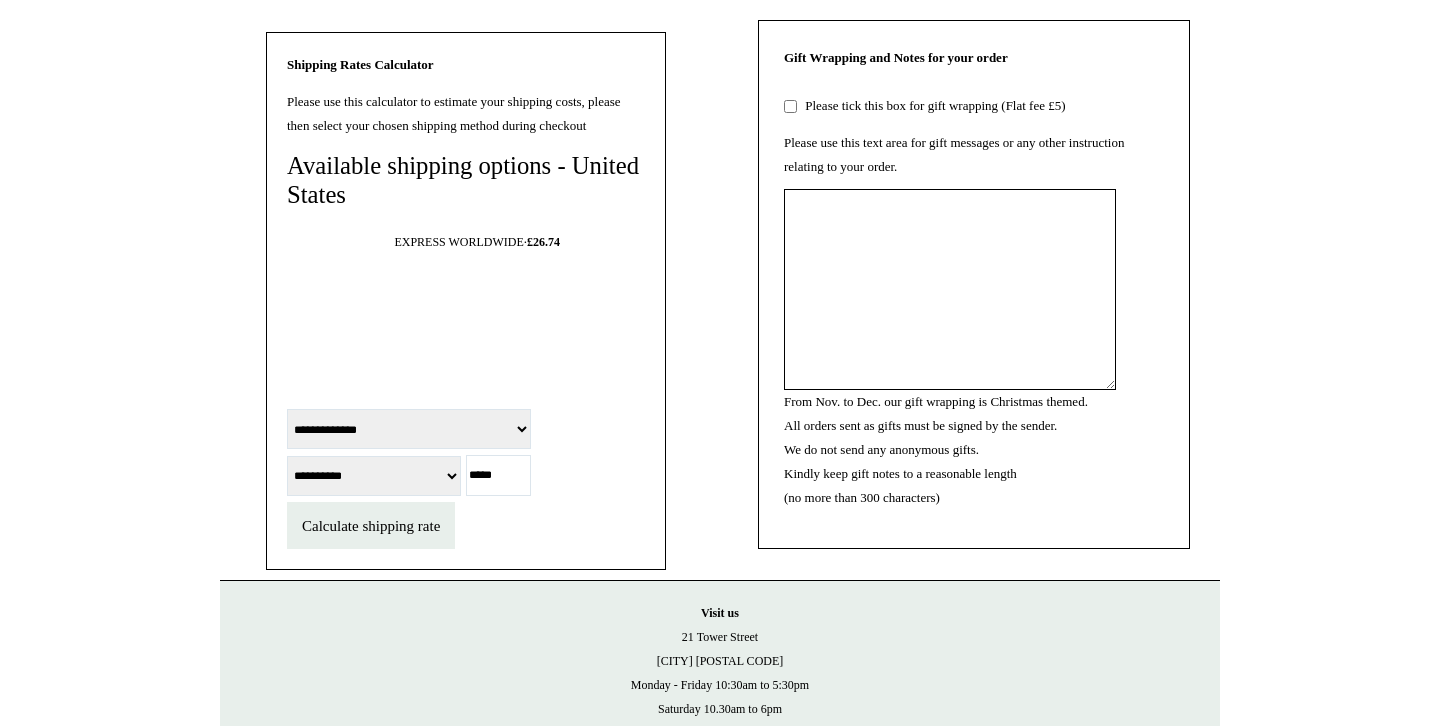scroll, scrollTop: 939, scrollLeft: 0, axis: vertical 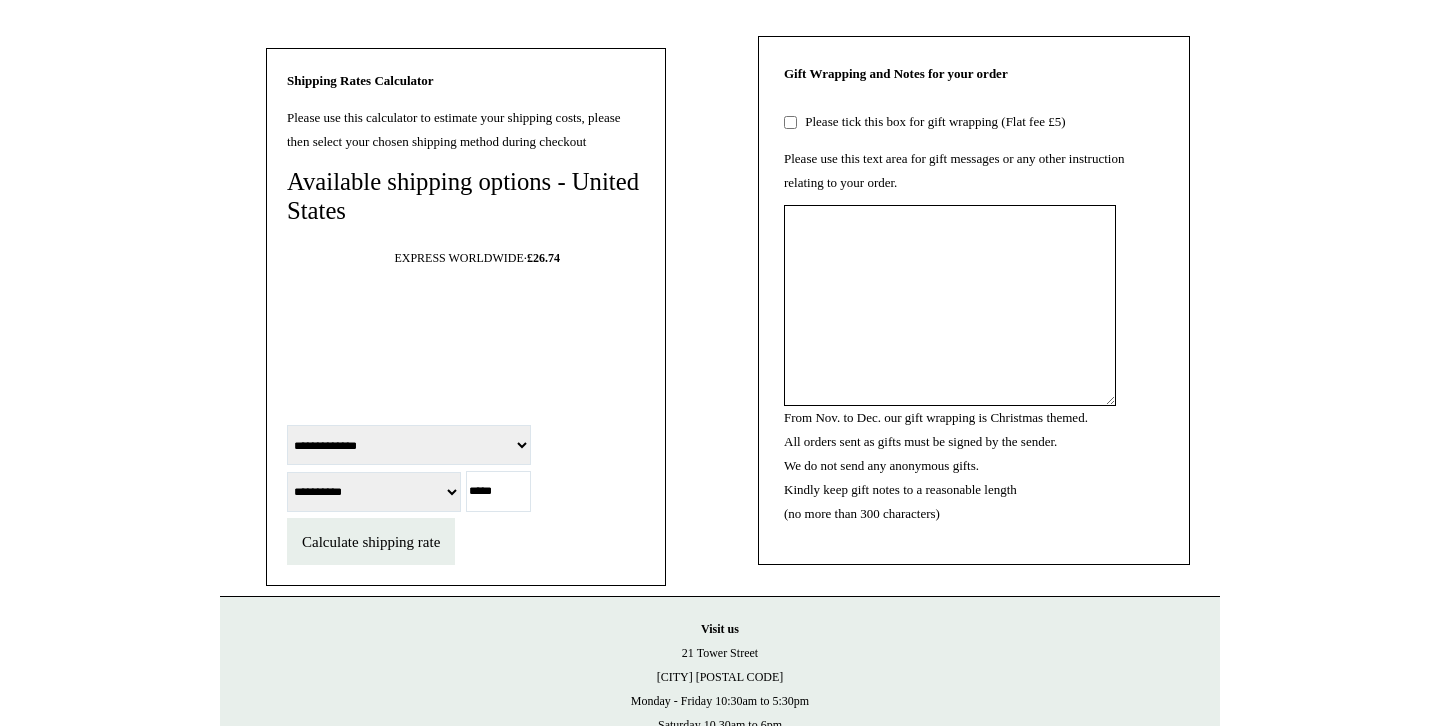 click on "**********" at bounding box center (409, 445) 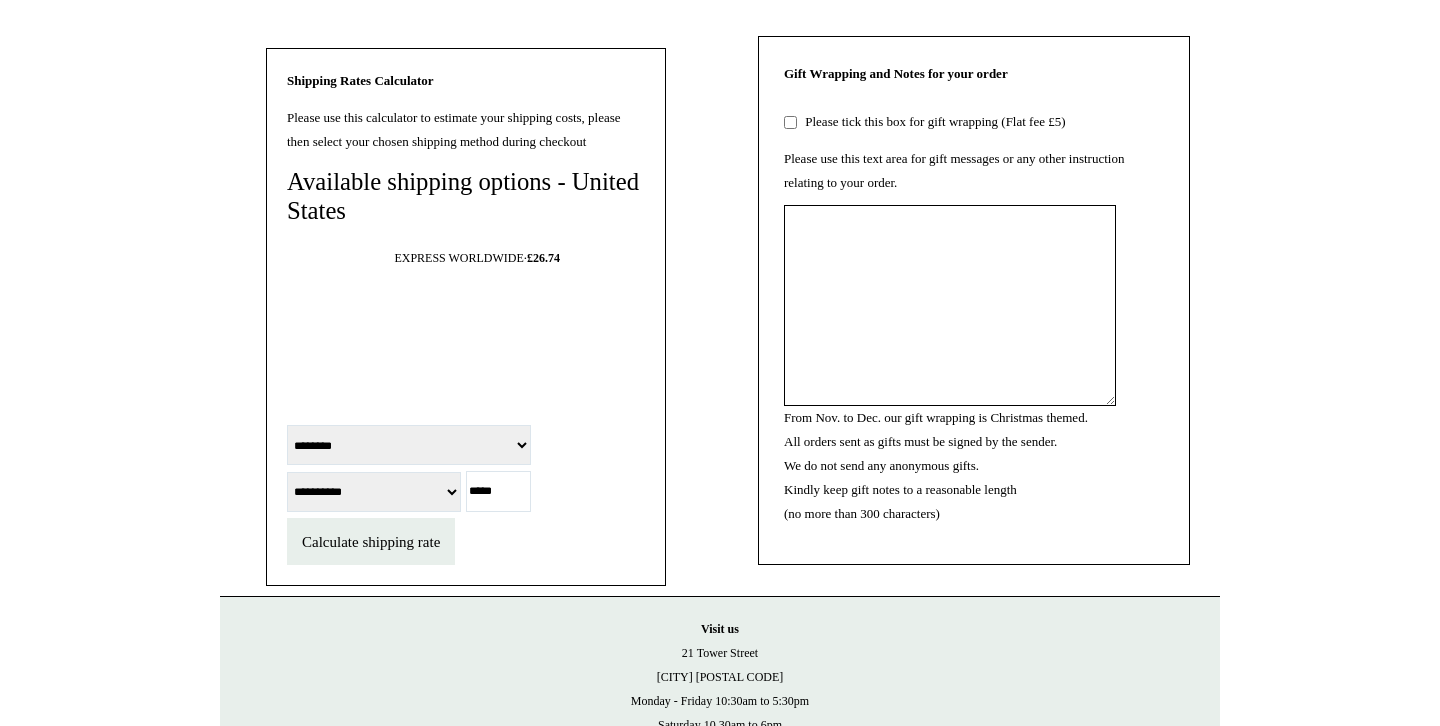 type 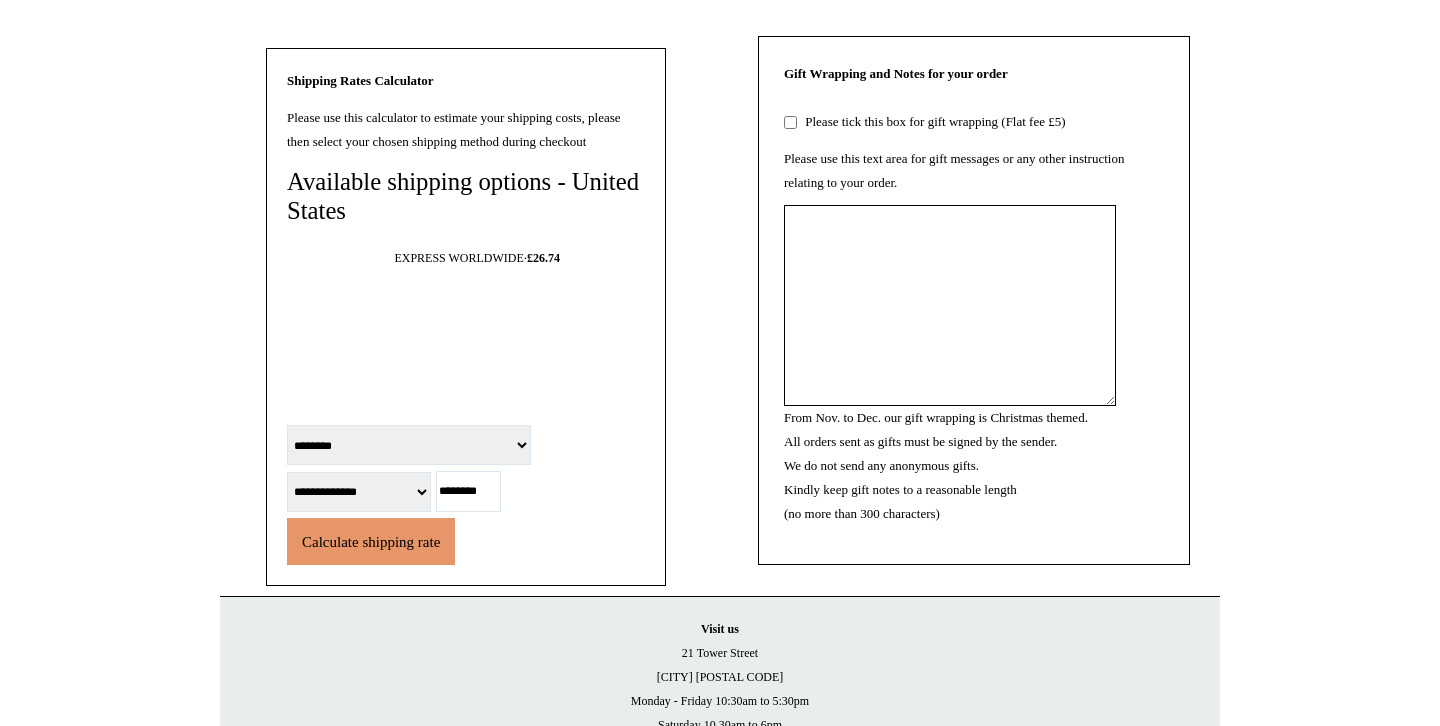 click on "Calculate shipping rate" at bounding box center (371, 542) 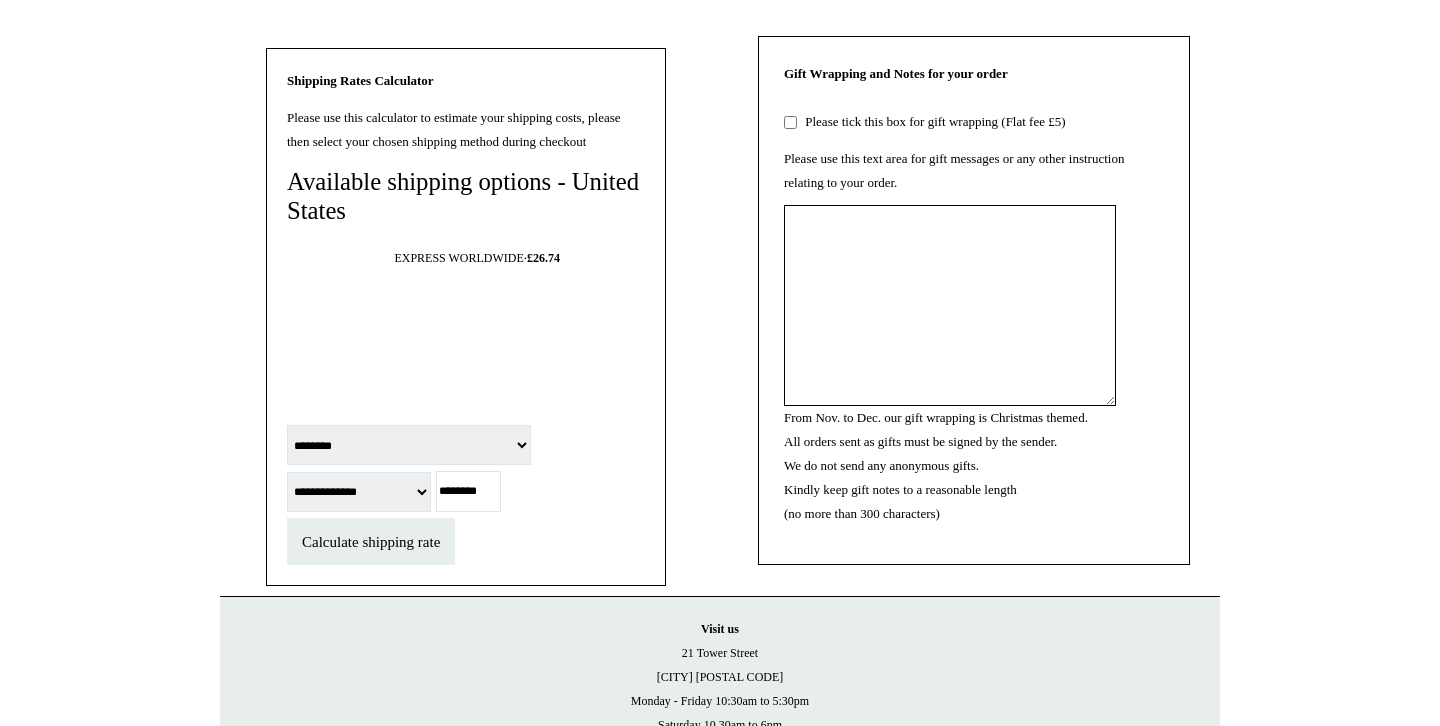 click on "**********" at bounding box center [409, 445] 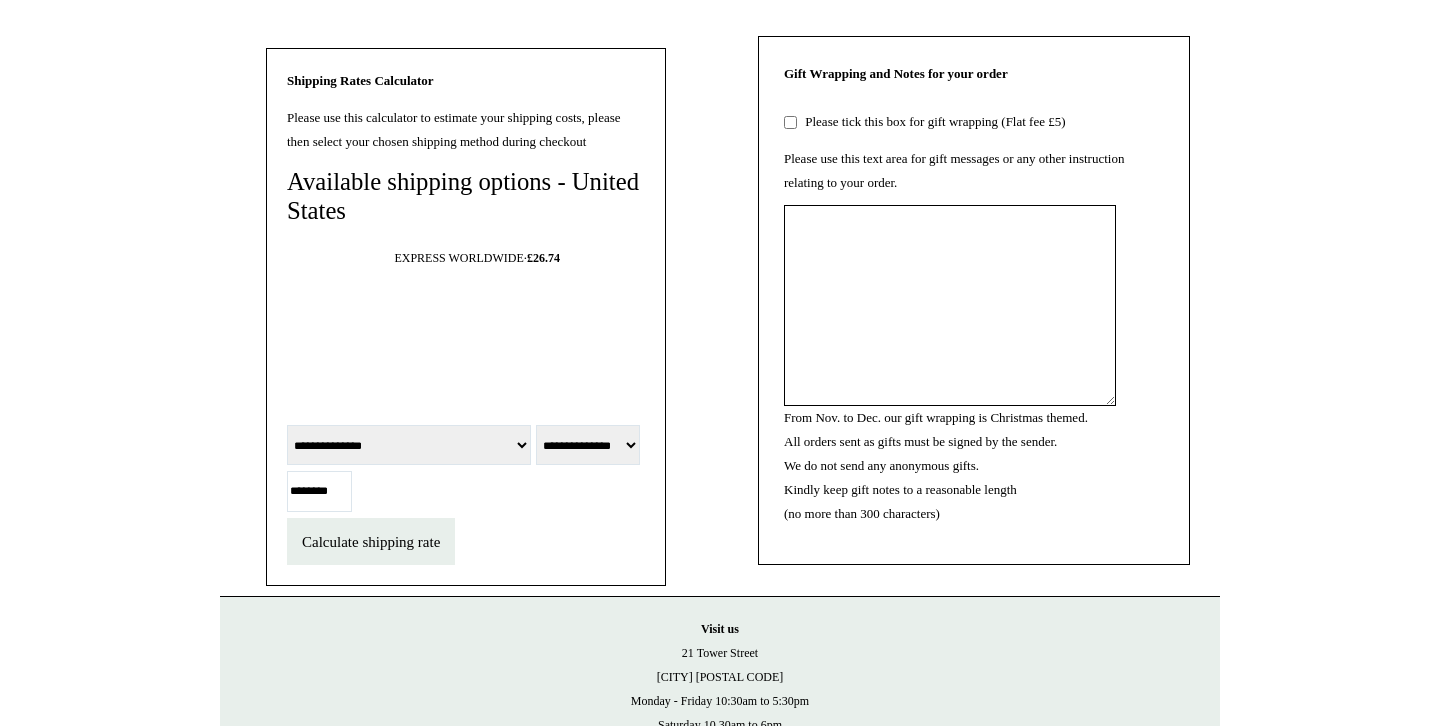click on "**********" at bounding box center [588, 445] 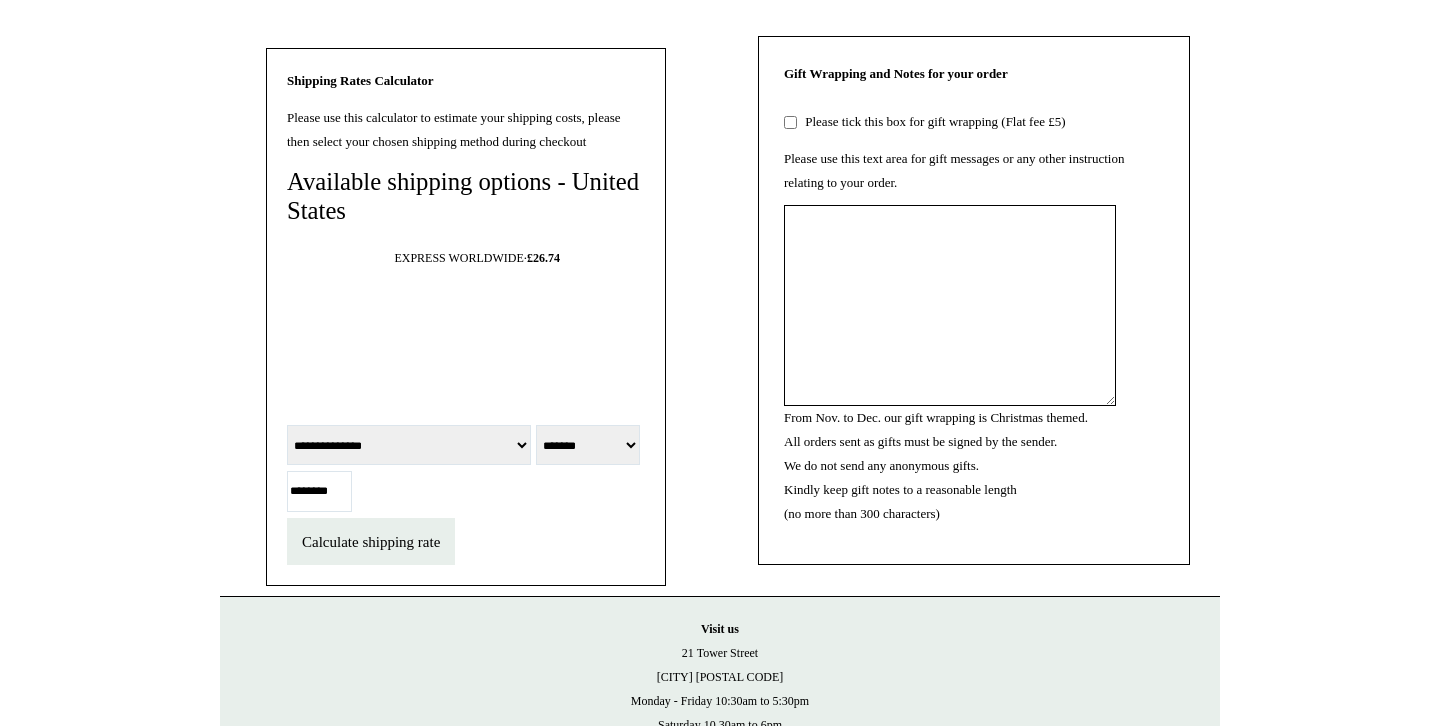 click at bounding box center [319, 491] 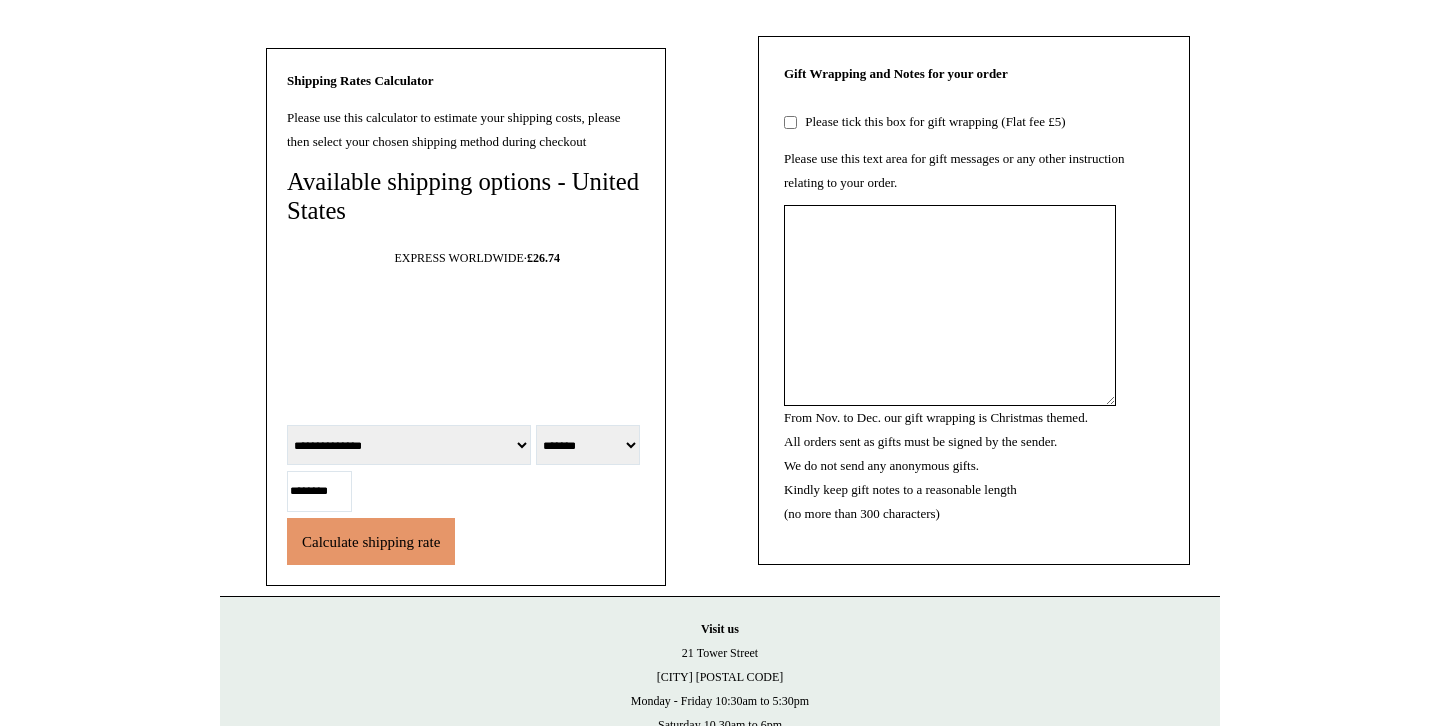 click on "Calculate shipping rate" at bounding box center (371, 542) 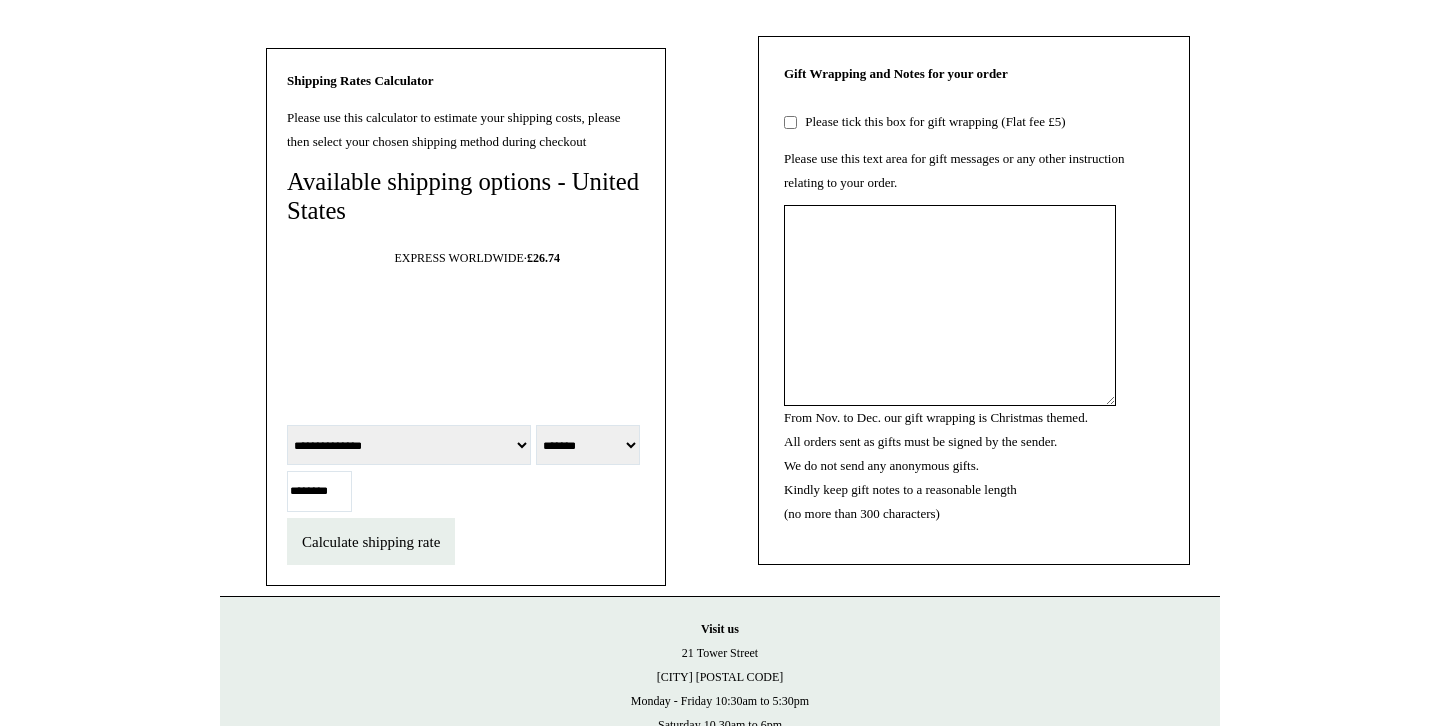 click at bounding box center (319, 491) 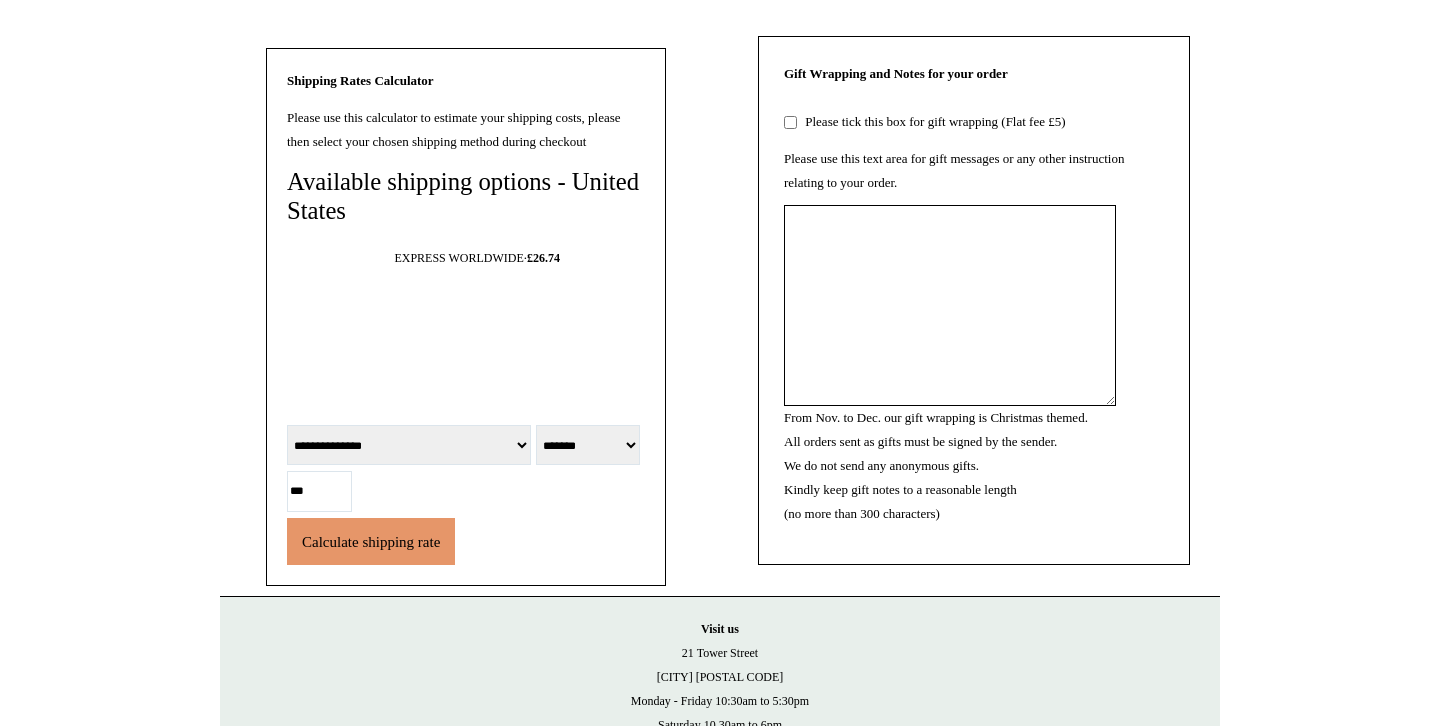 type on "***" 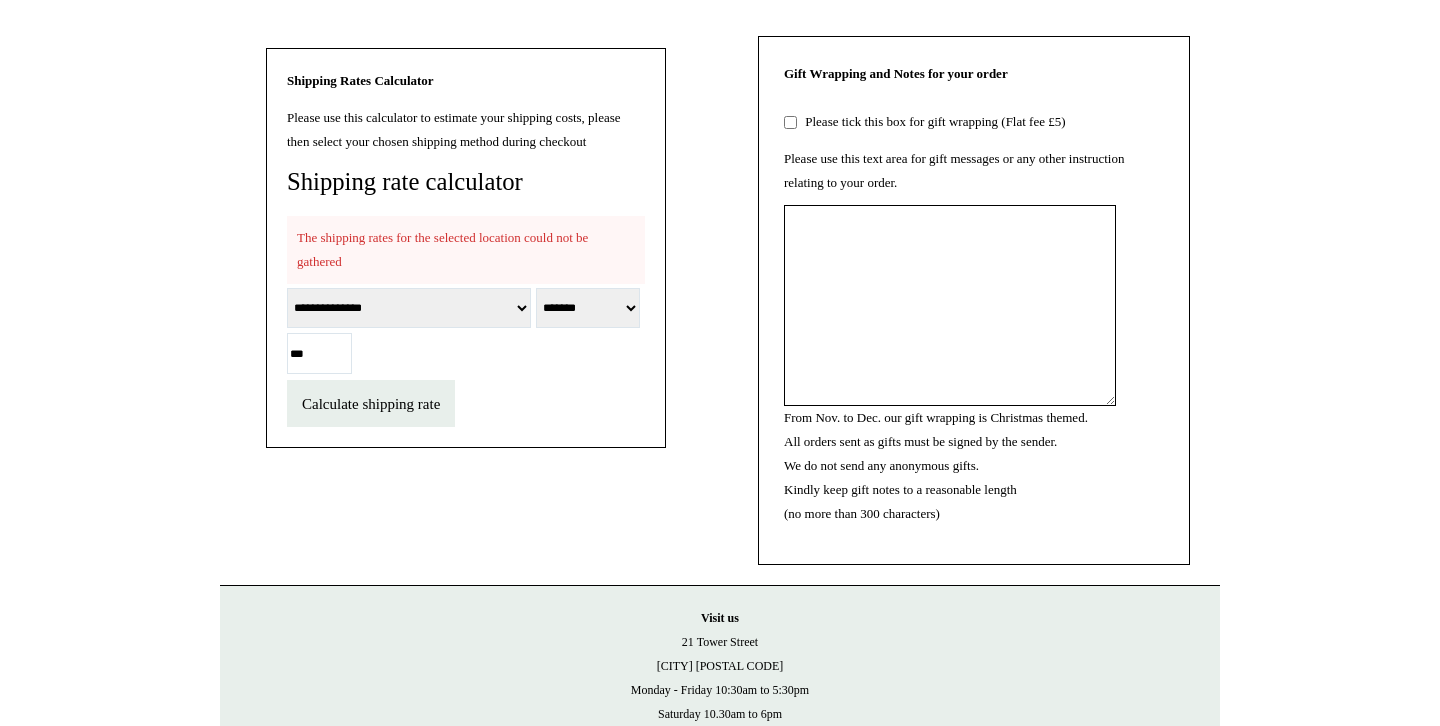 click on "**********" at bounding box center (409, 308) 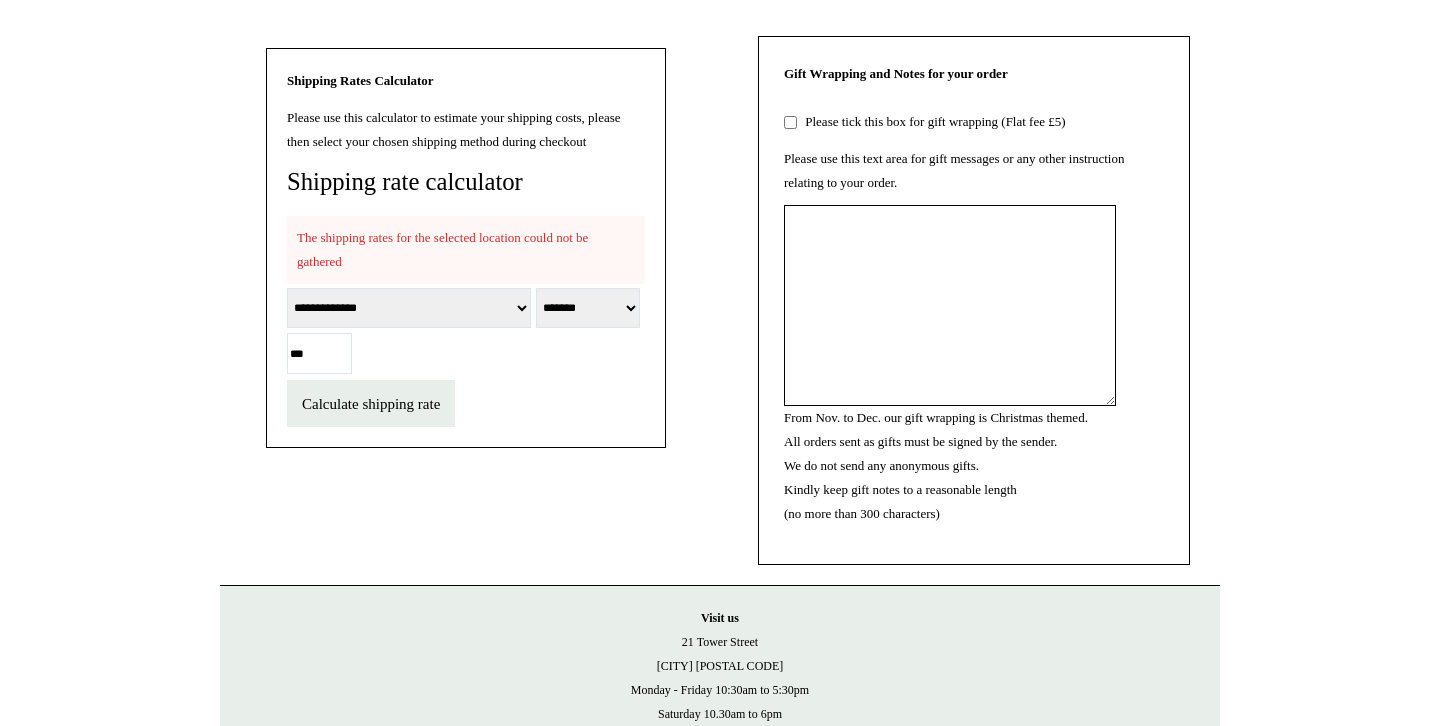 type 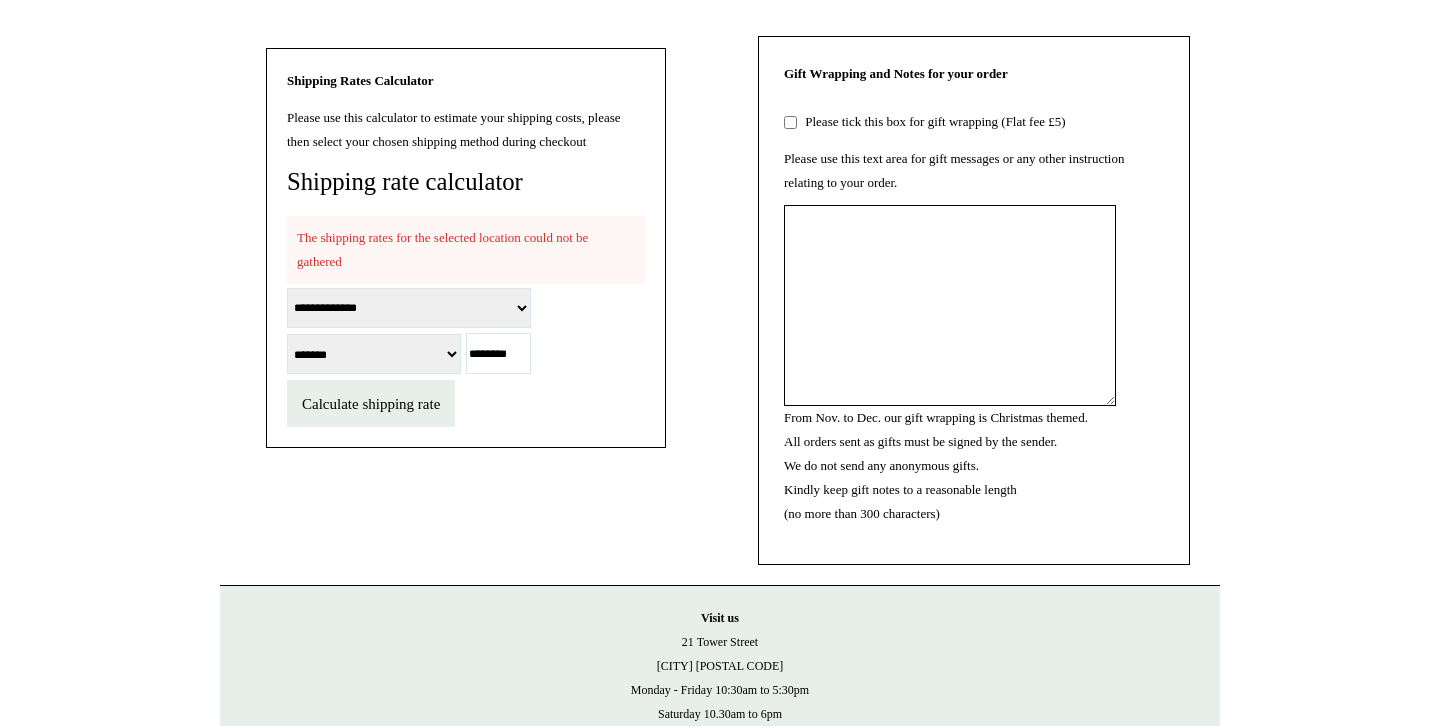click on "**********" at bounding box center [374, 354] 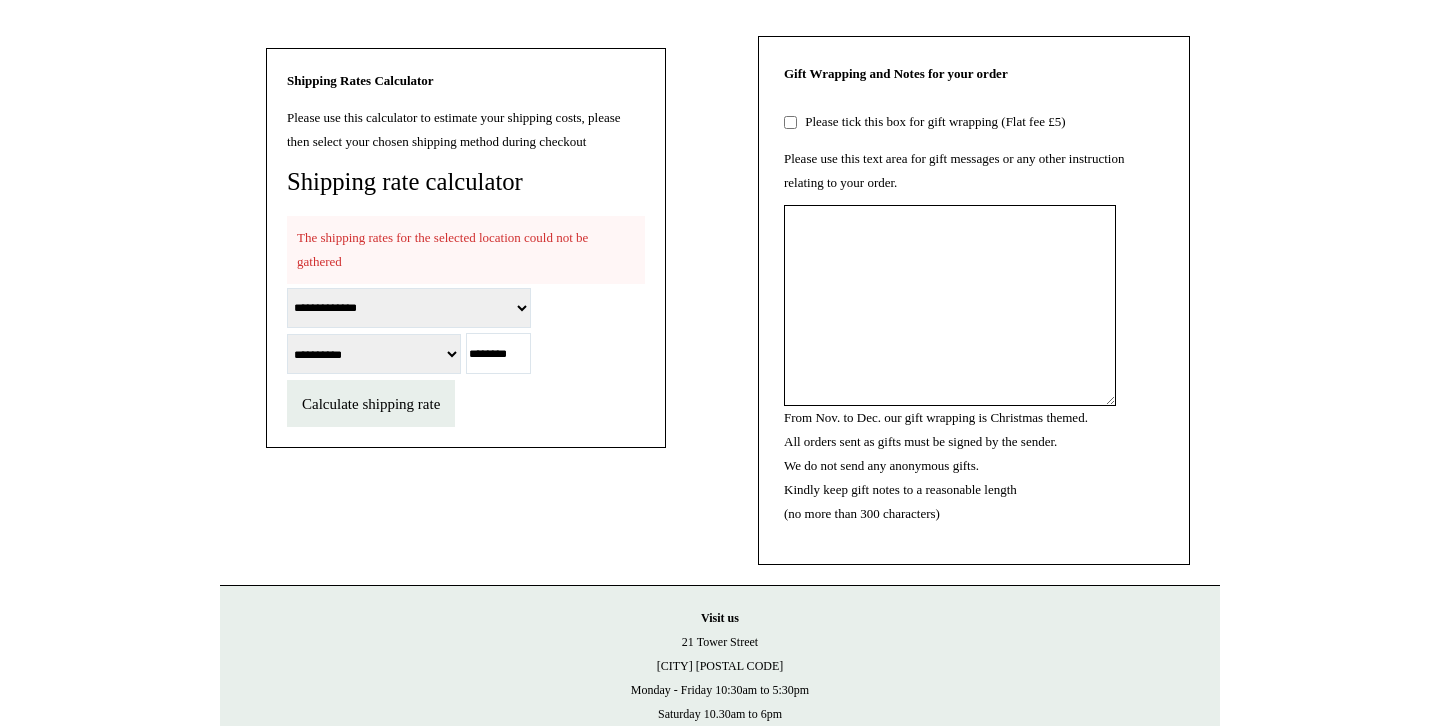 click at bounding box center [498, 353] 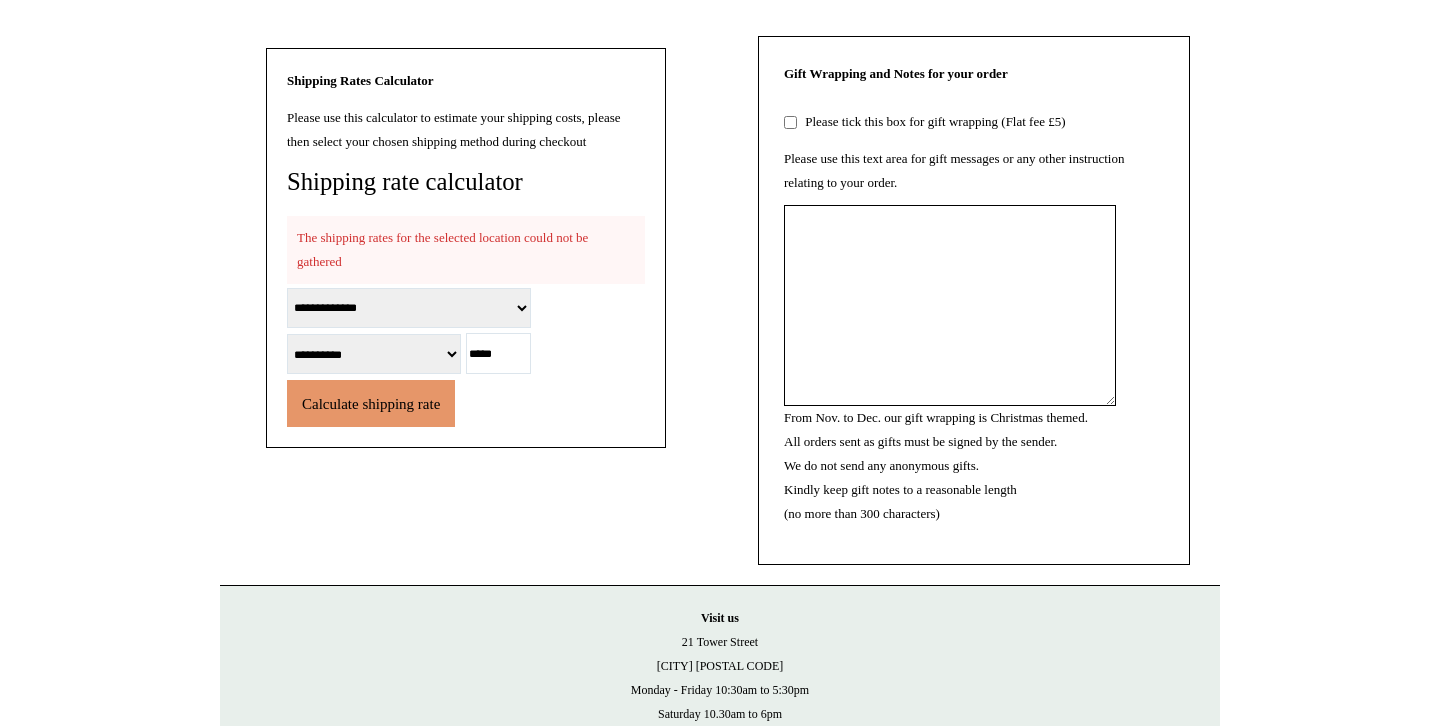 type on "*****" 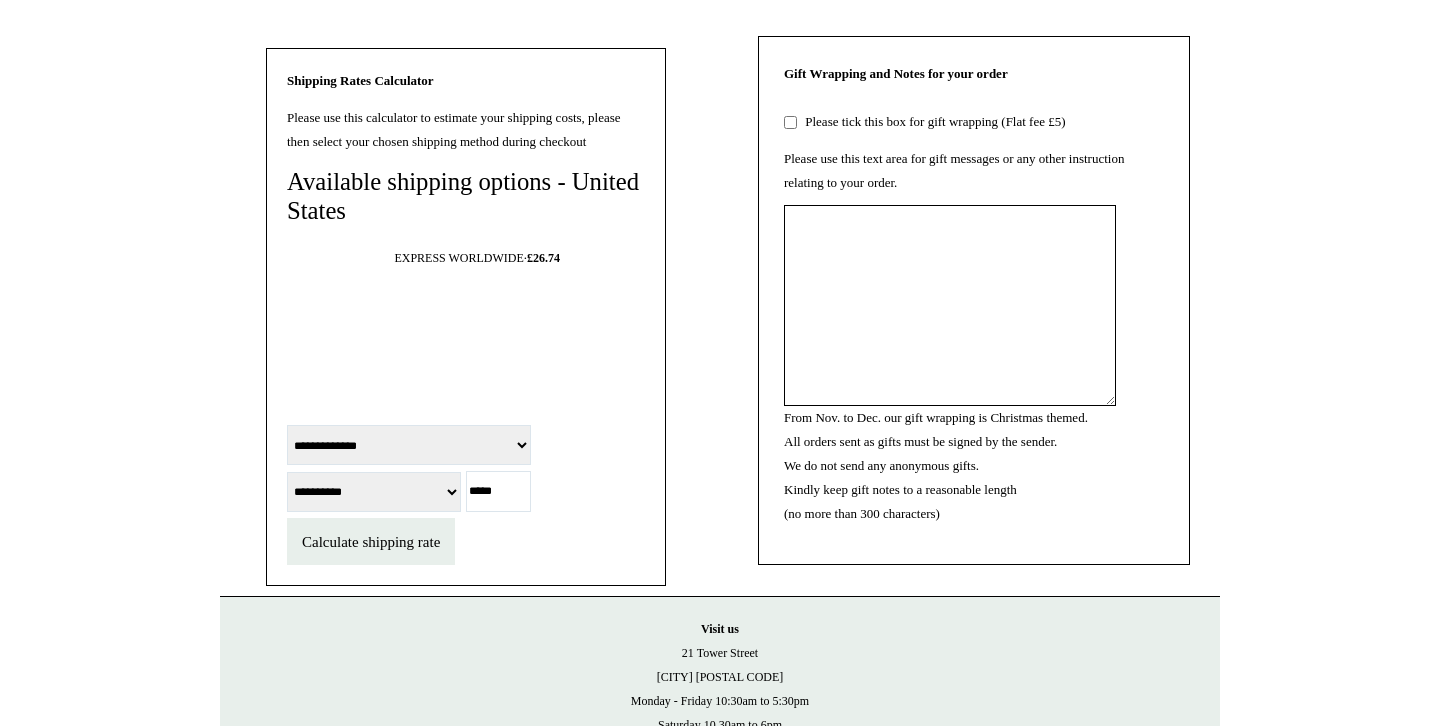 click on "EXPRESS WORLDWIDE  ·  £26.74" at bounding box center (477, 258) 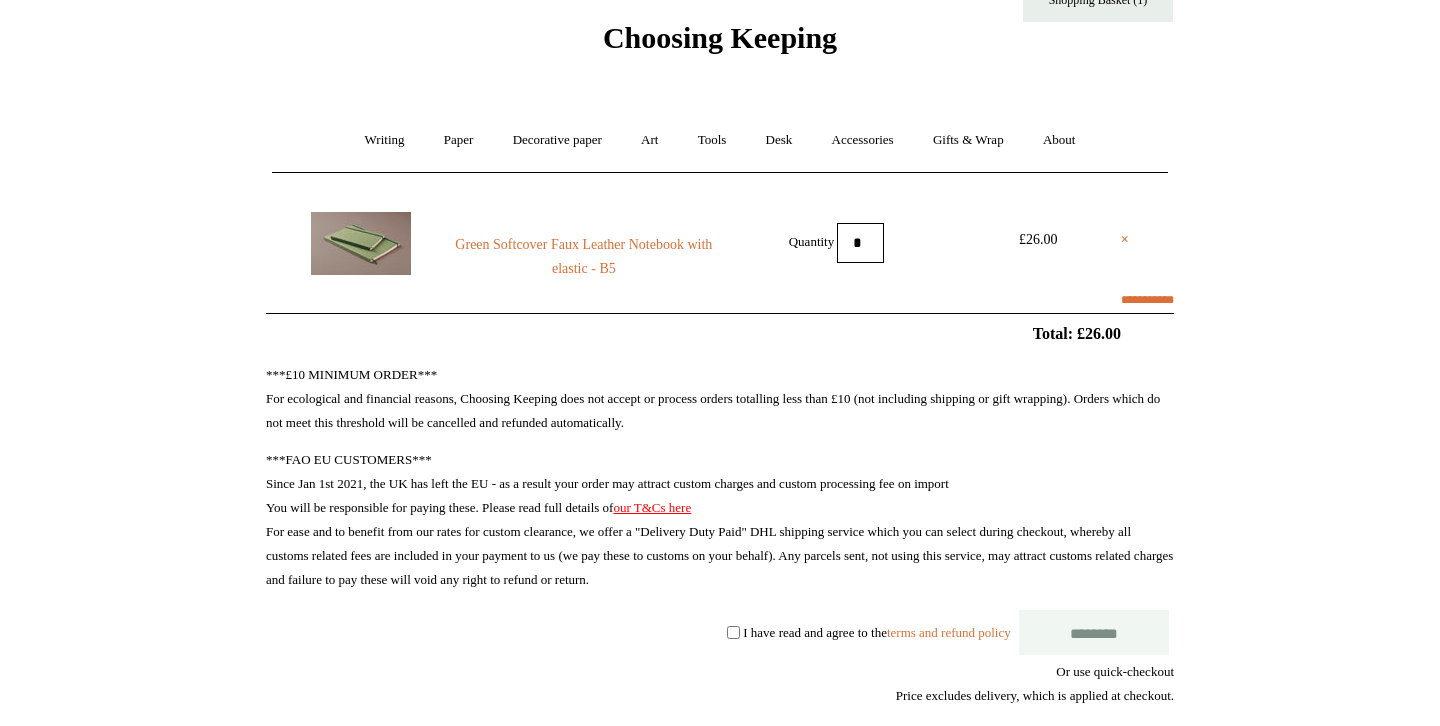 scroll, scrollTop: 0, scrollLeft: 0, axis: both 